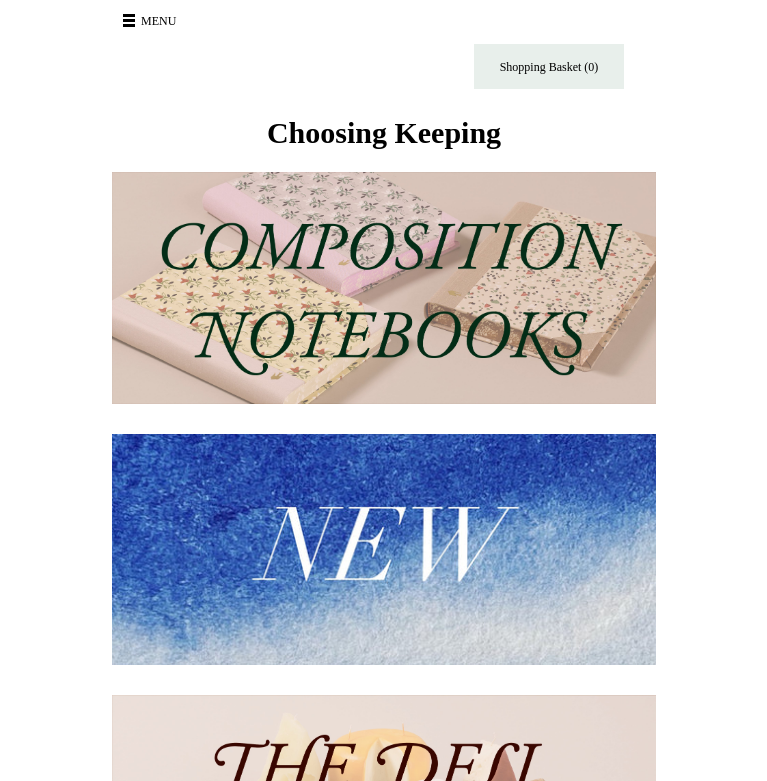 scroll, scrollTop: 0, scrollLeft: 0, axis: both 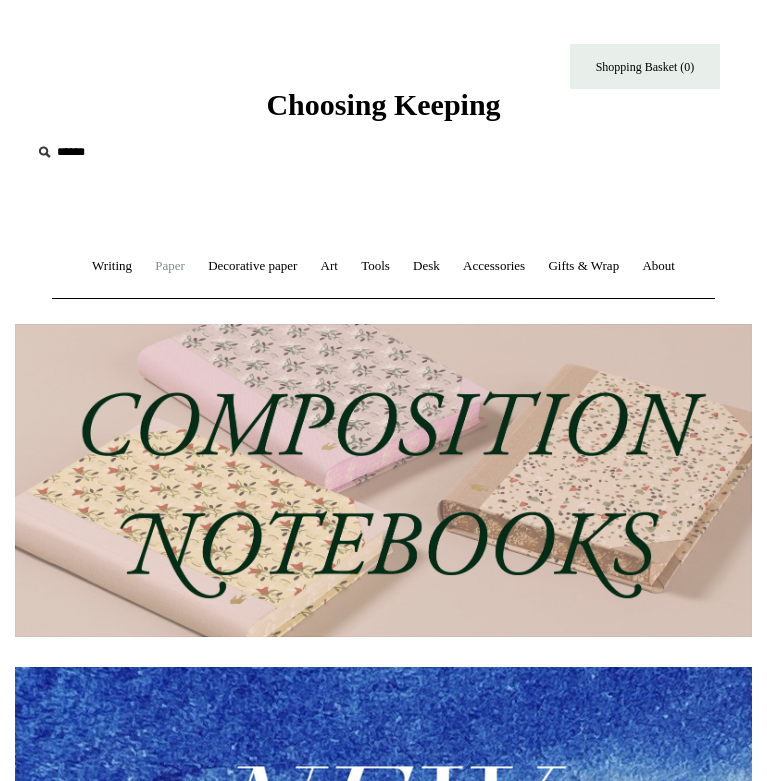 click on "Paper +" at bounding box center [170, 266] 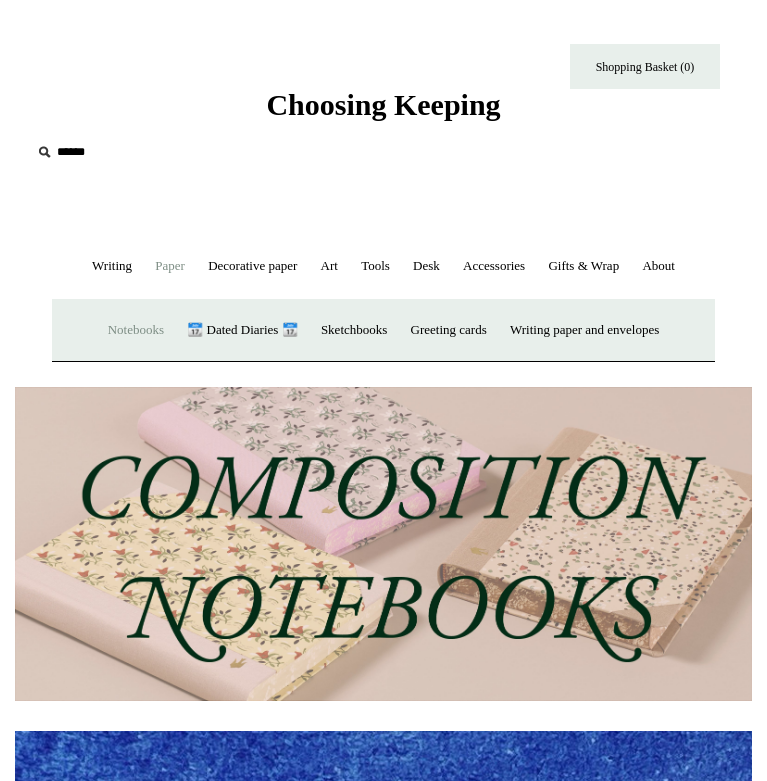 click on "Notebooks +" at bounding box center [136, 330] 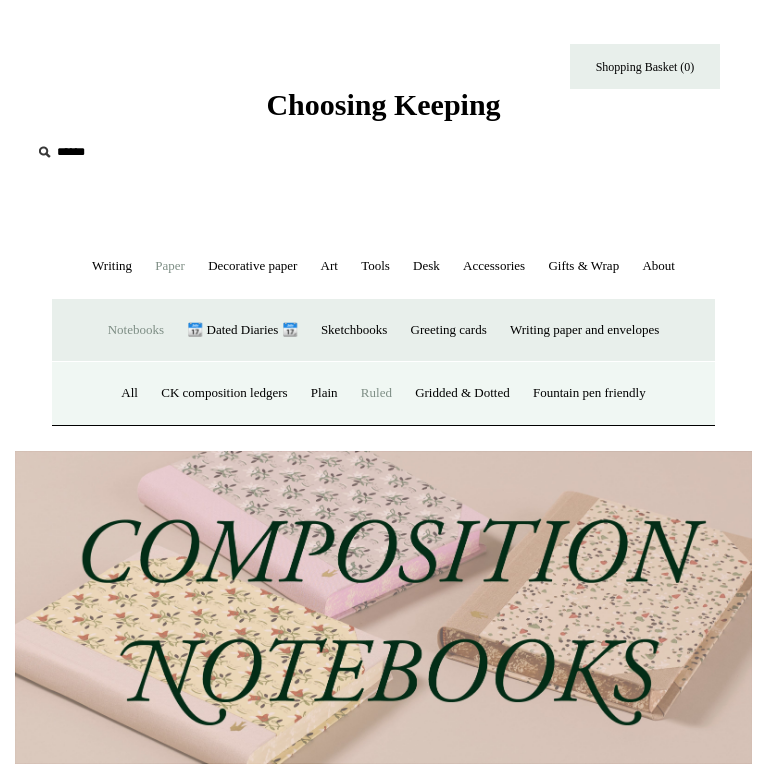 click on "Ruled" at bounding box center (376, 393) 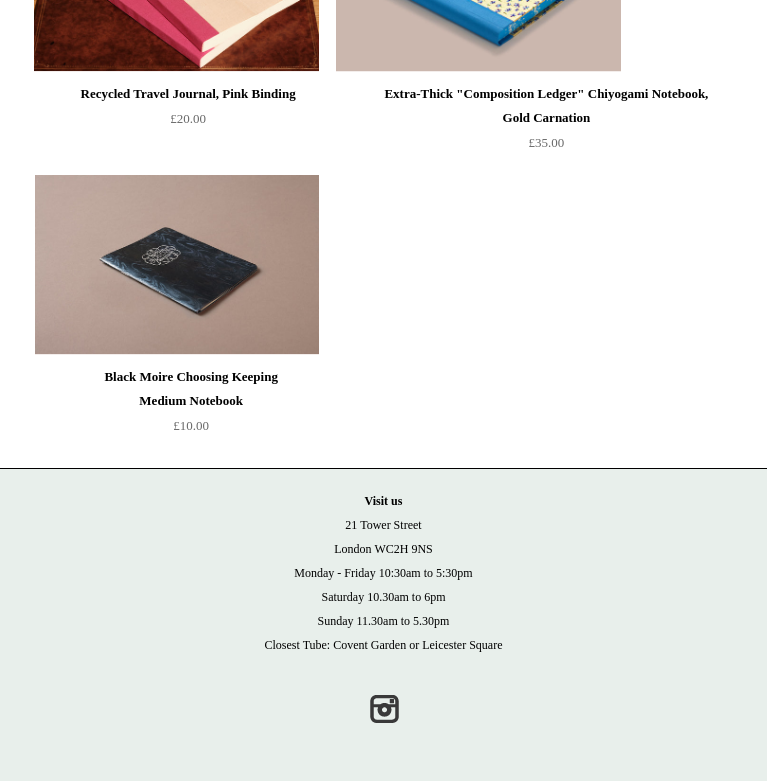 scroll, scrollTop: 9444, scrollLeft: 0, axis: vertical 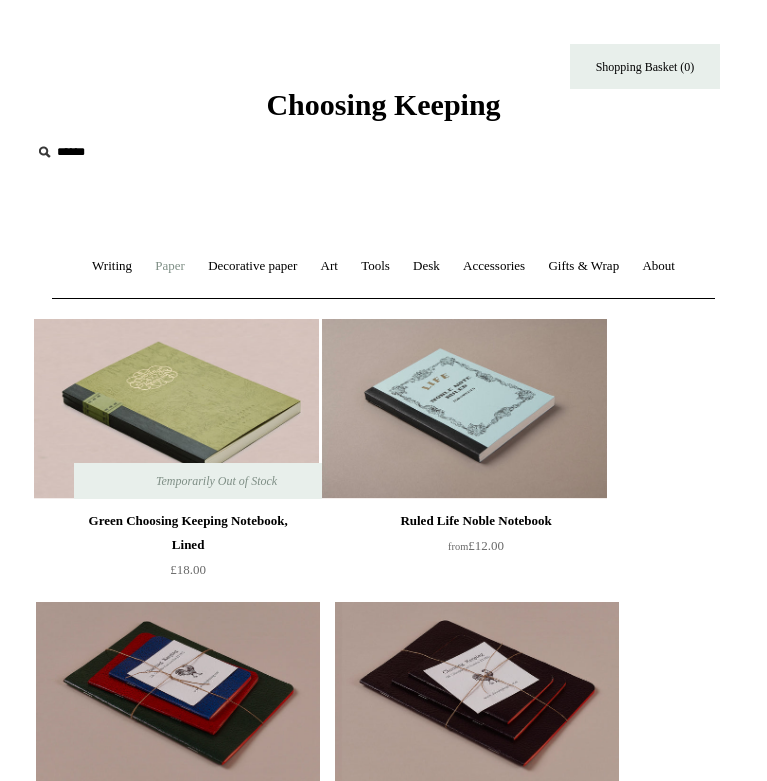 click on "Paper +" at bounding box center [170, 266] 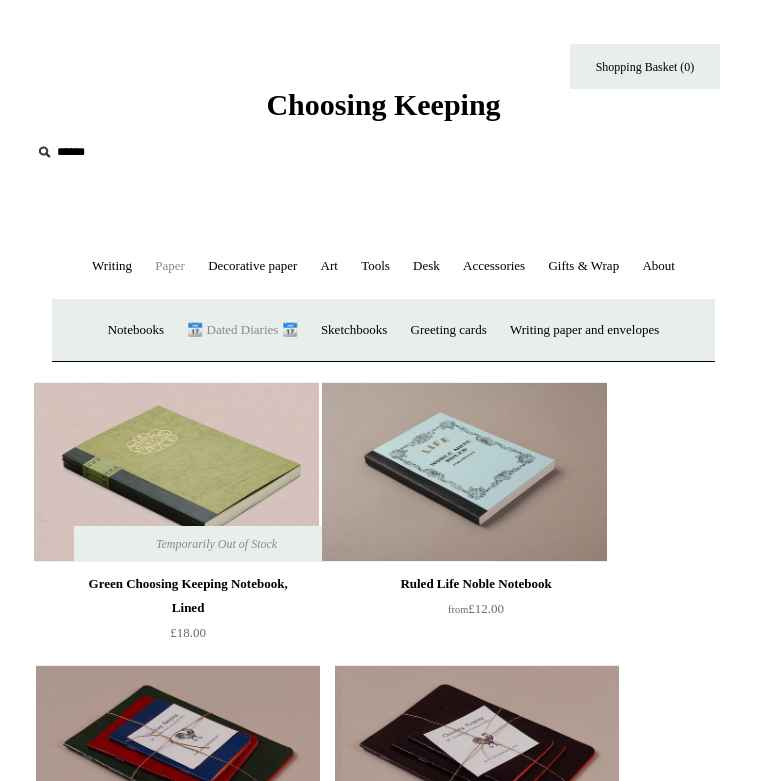 click on "📆 Dated Diaries 📆" at bounding box center [242, 330] 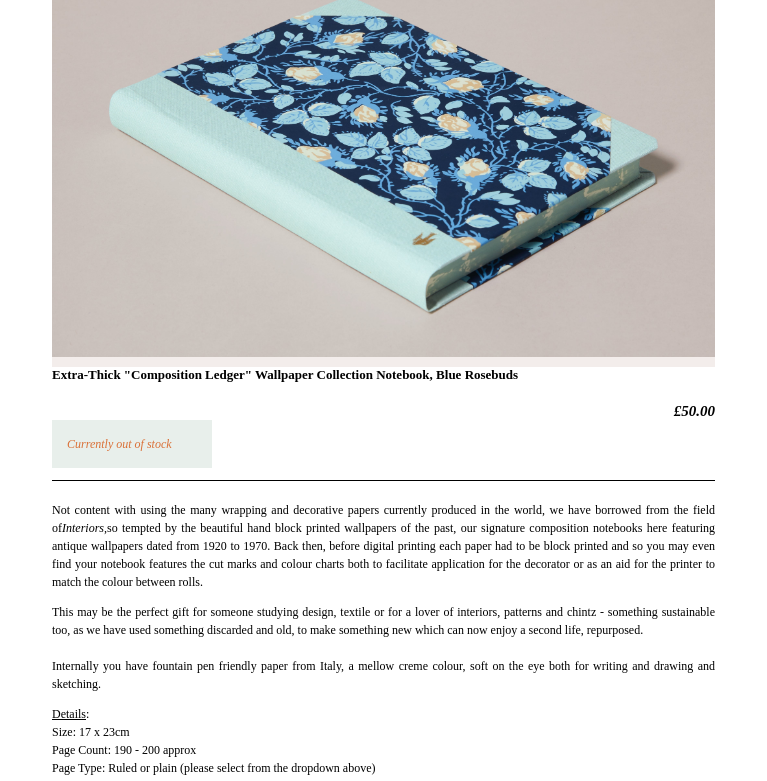 scroll, scrollTop: 649, scrollLeft: 0, axis: vertical 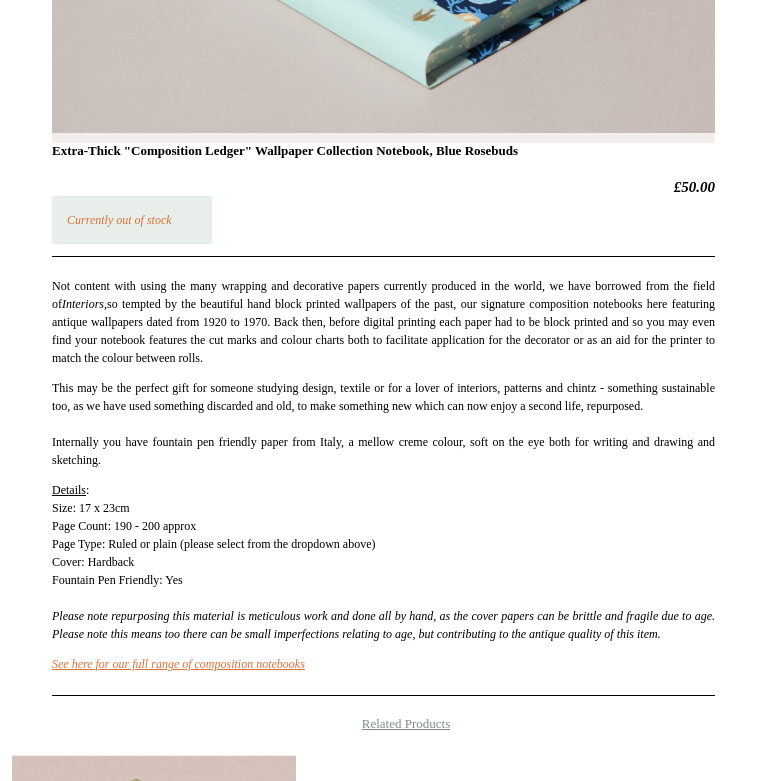 click on "Currently out of stock" at bounding box center [132, 220] 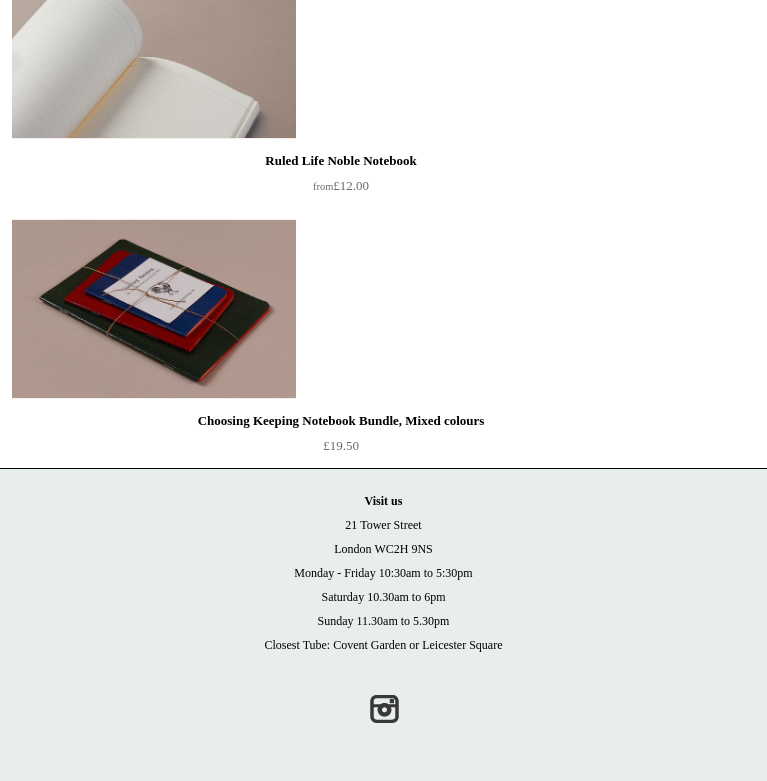 scroll, scrollTop: 1737, scrollLeft: 0, axis: vertical 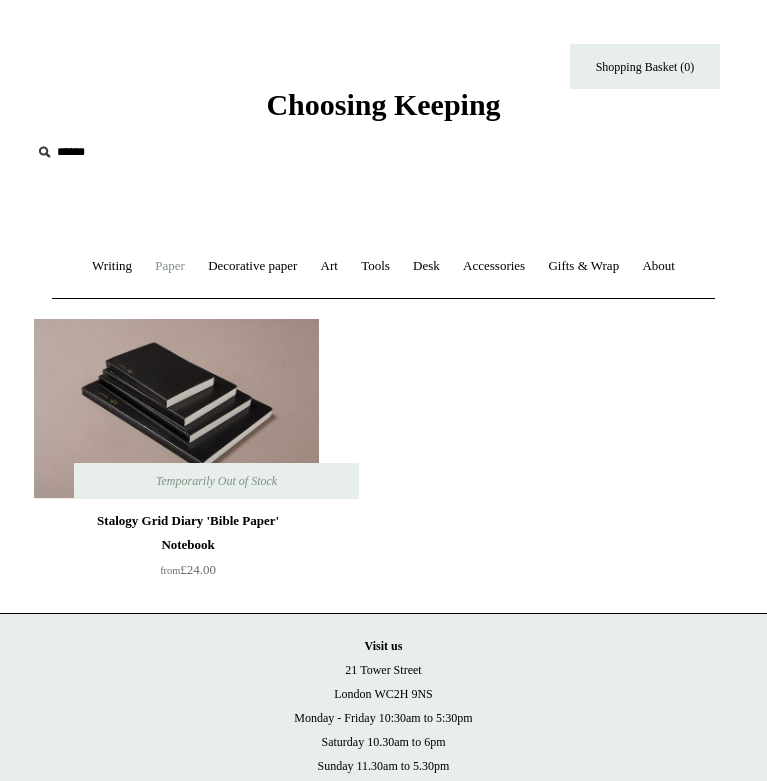 click on "Paper +" at bounding box center [170, 266] 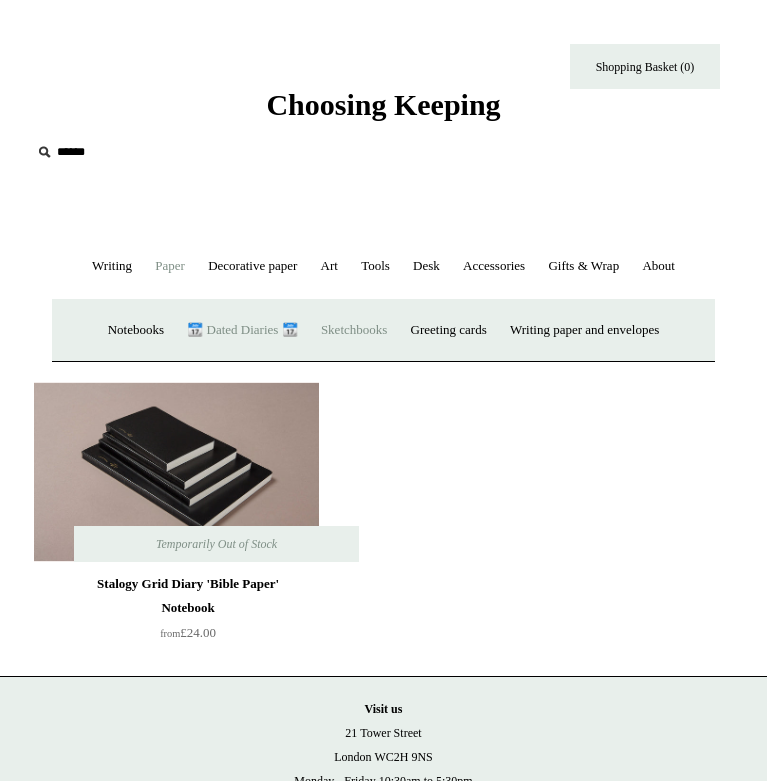 click on "Sketchbooks +" at bounding box center (354, 330) 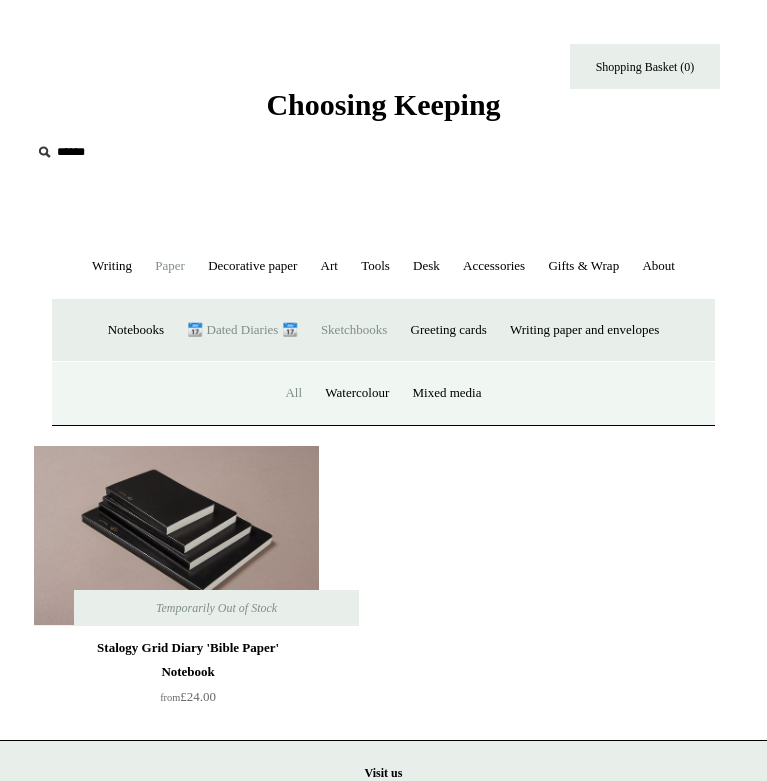 click on "All" at bounding box center (293, 393) 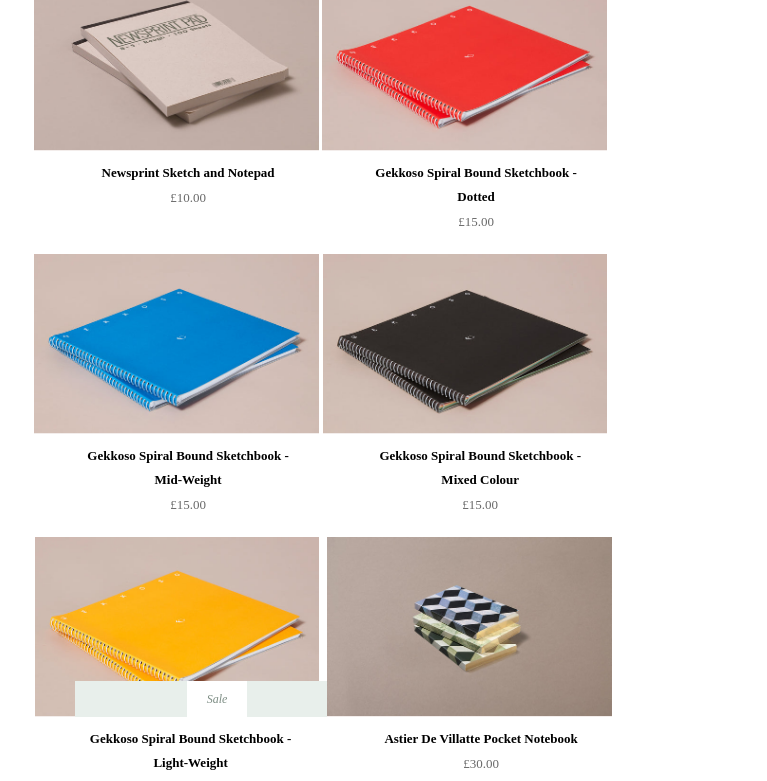 scroll, scrollTop: 2626, scrollLeft: 0, axis: vertical 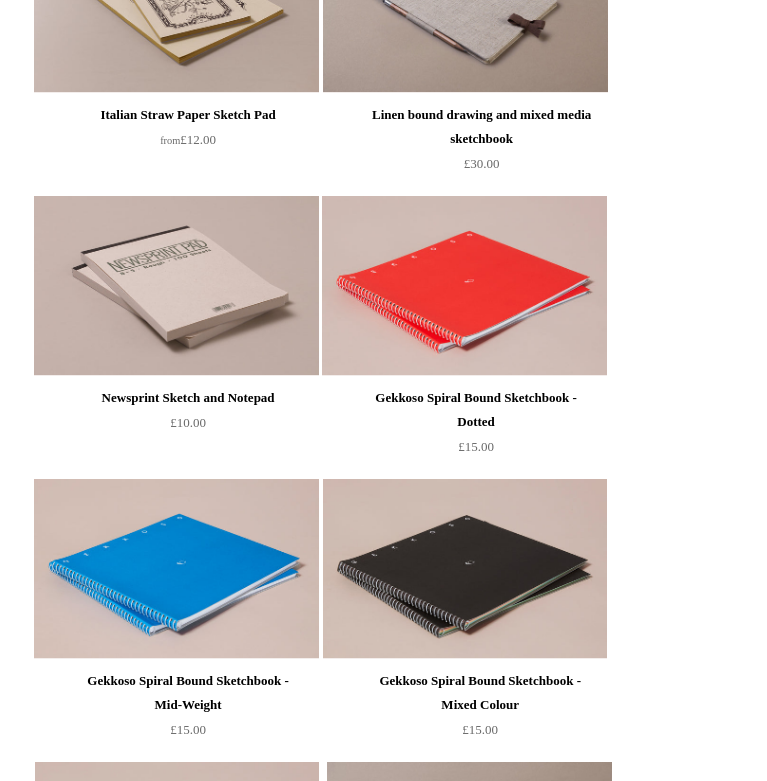 click at bounding box center (176, 286) 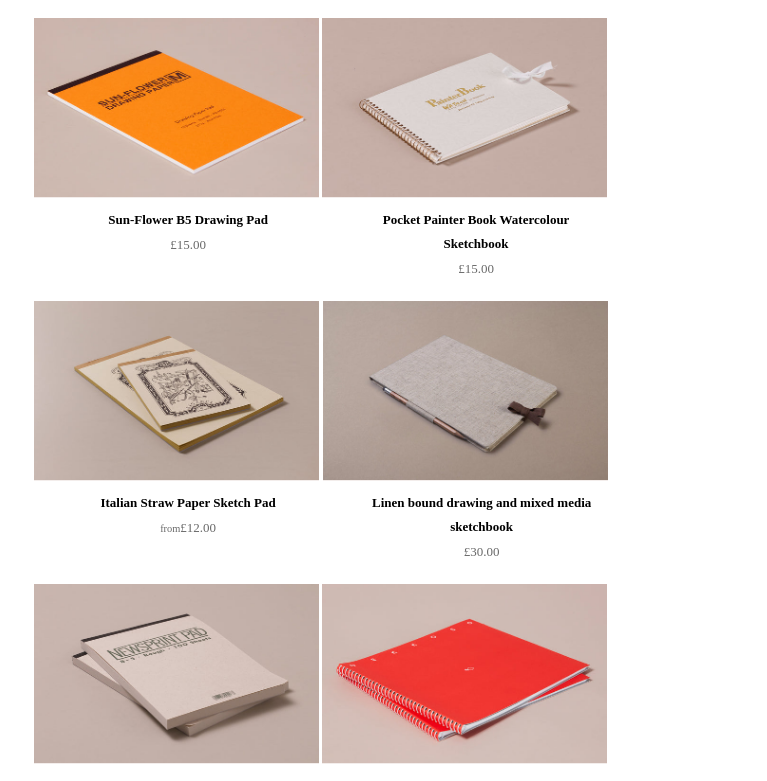 scroll, scrollTop: 2237, scrollLeft: 0, axis: vertical 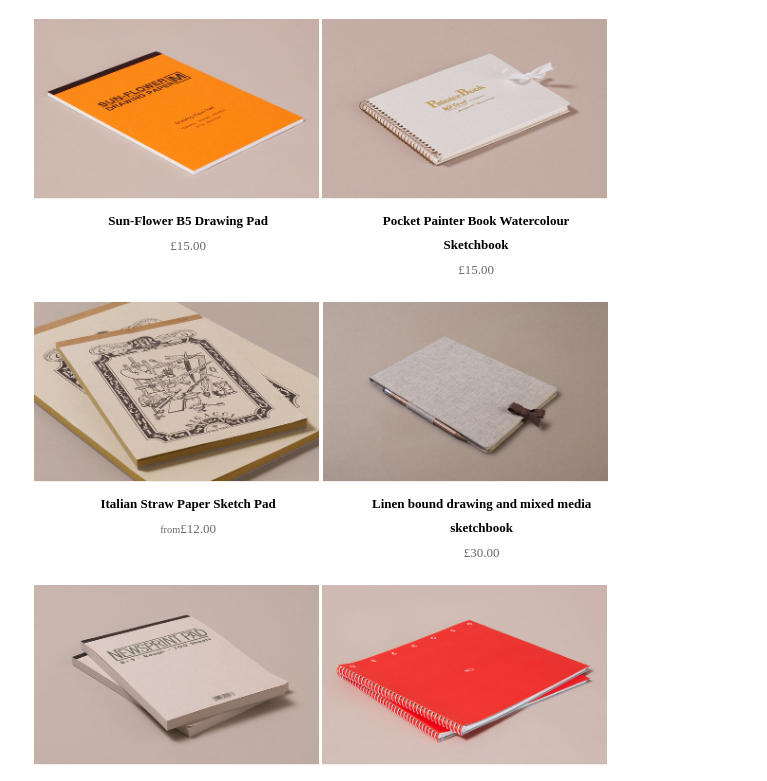 click at bounding box center (176, 392) 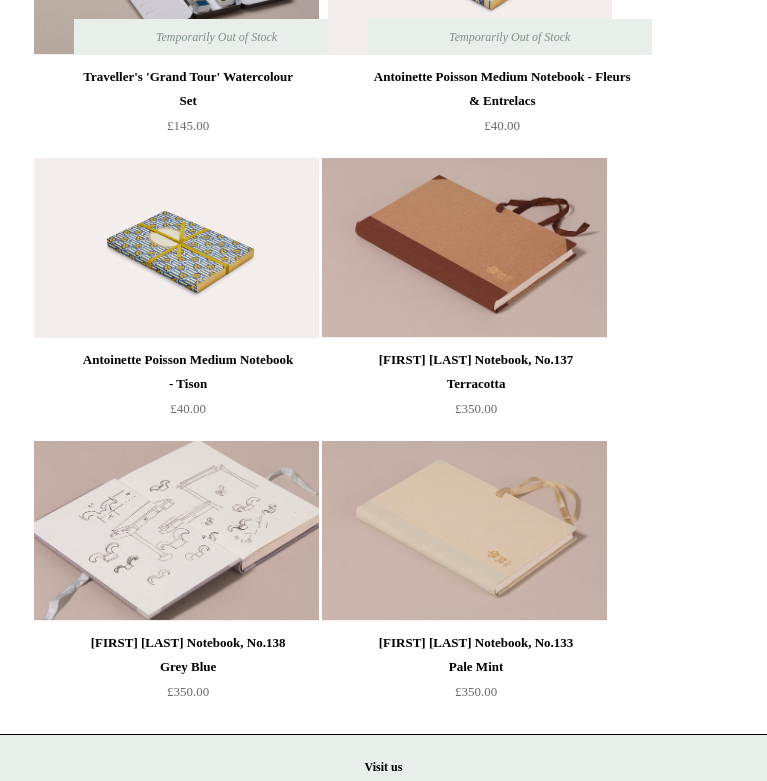 scroll, scrollTop: 3588, scrollLeft: 0, axis: vertical 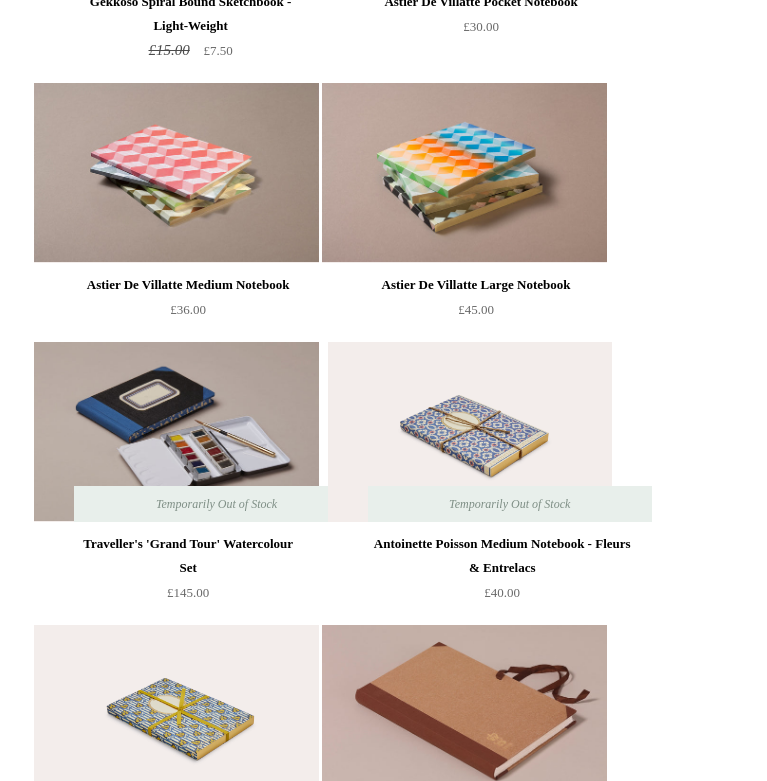 click at bounding box center [176, 432] 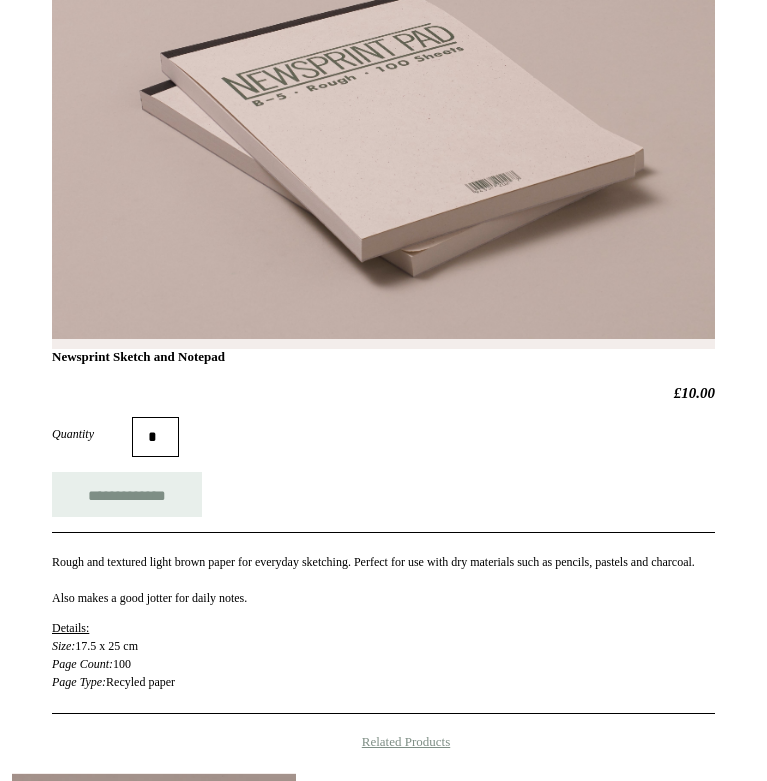 scroll, scrollTop: 460, scrollLeft: 0, axis: vertical 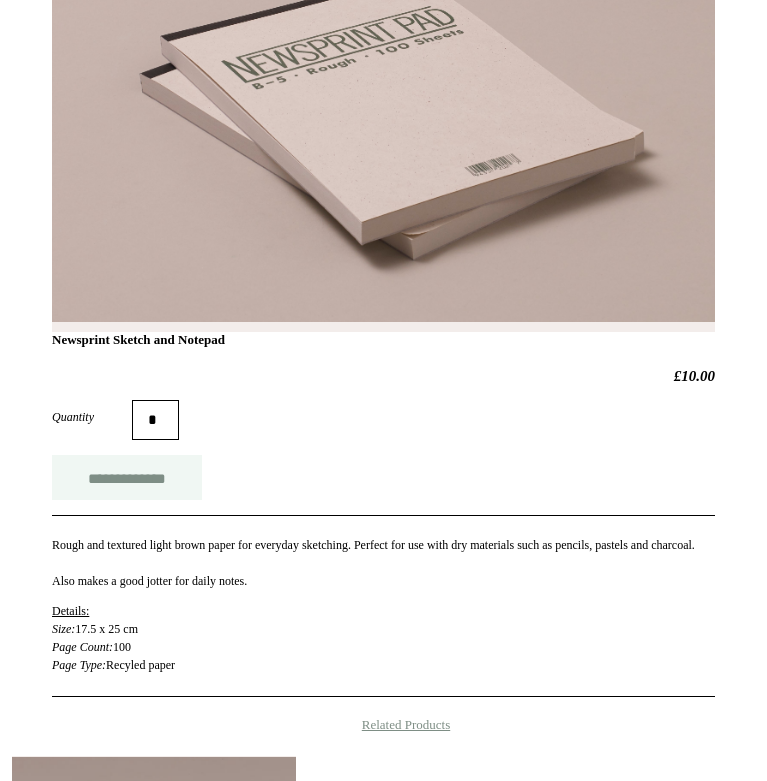click on "**********" at bounding box center [127, 477] 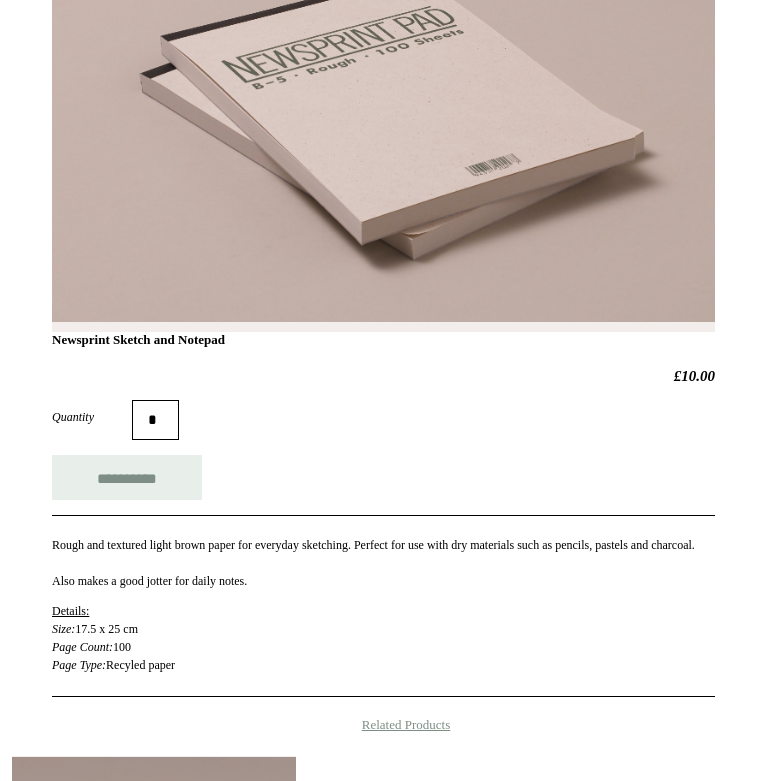 type on "**********" 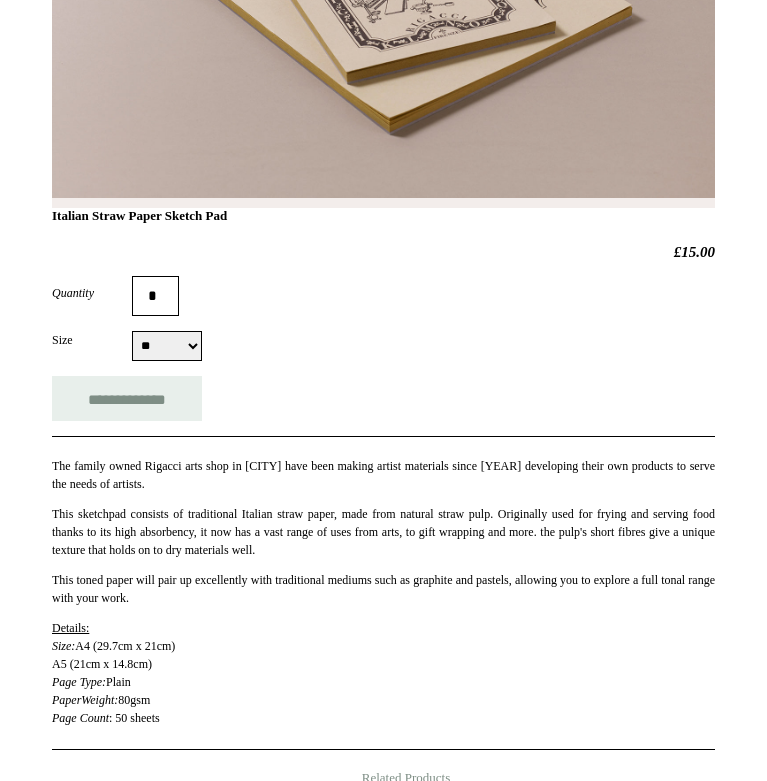 scroll, scrollTop: 636, scrollLeft: 0, axis: vertical 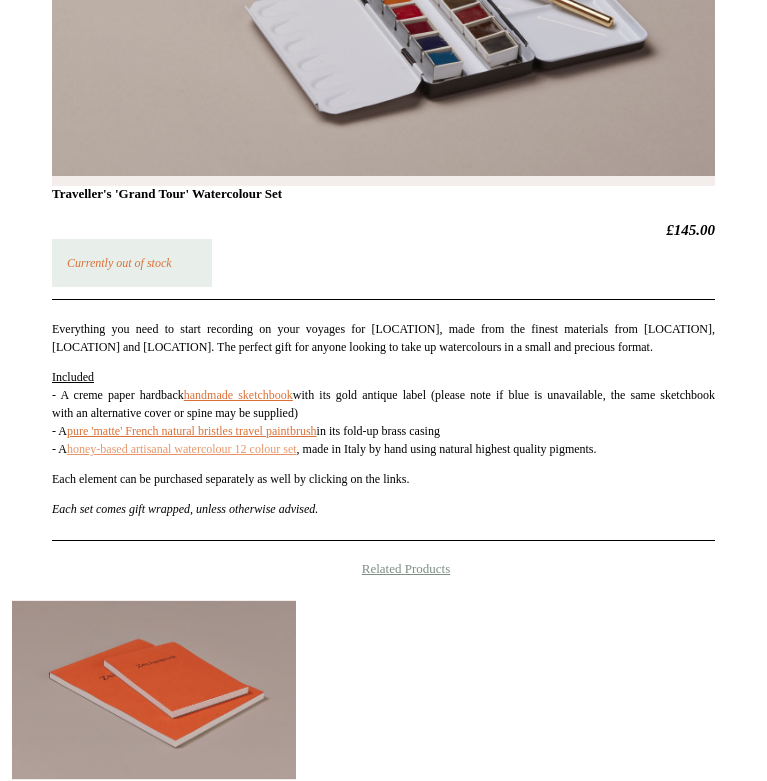 click on "honey-based artisanal watercolour 12 colour set" at bounding box center [182, 449] 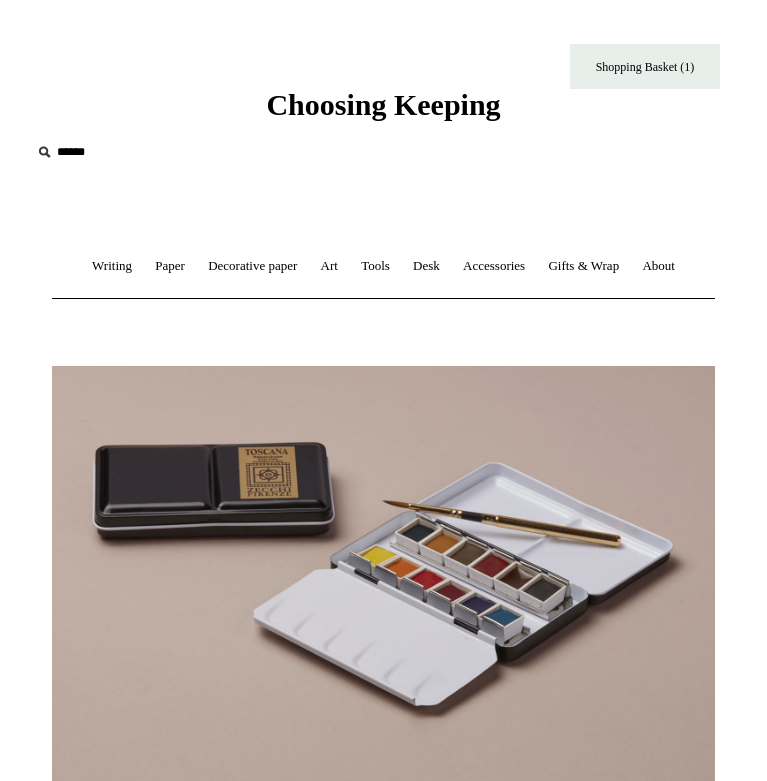 scroll, scrollTop: 581, scrollLeft: 0, axis: vertical 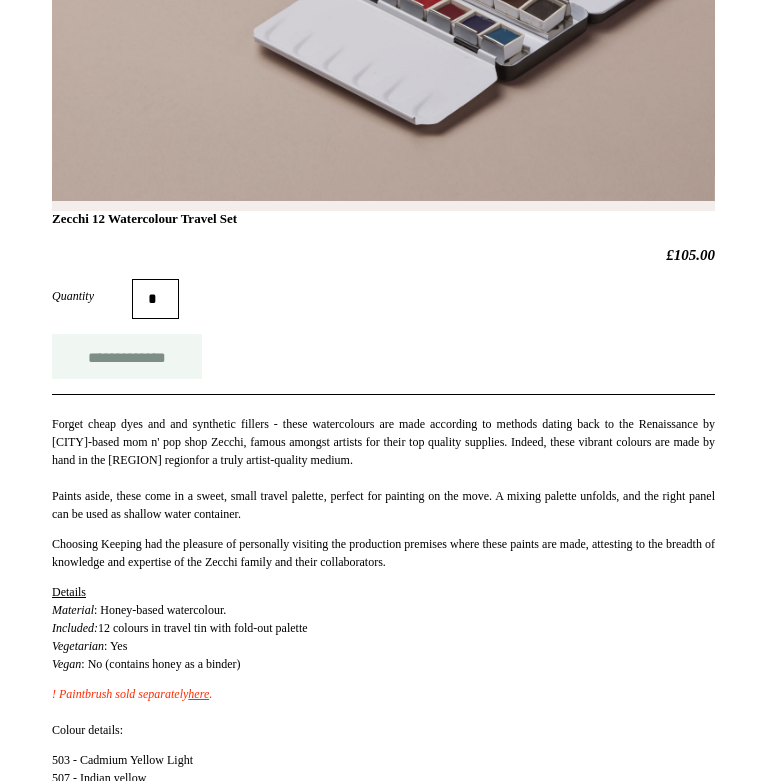 click on "**********" at bounding box center [127, 356] 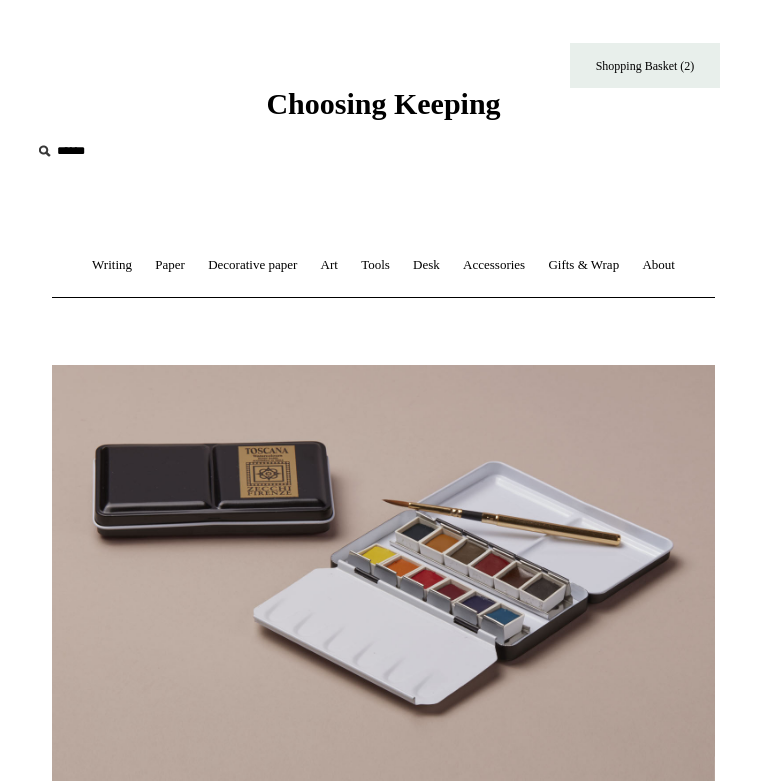 scroll, scrollTop: 0, scrollLeft: 0, axis: both 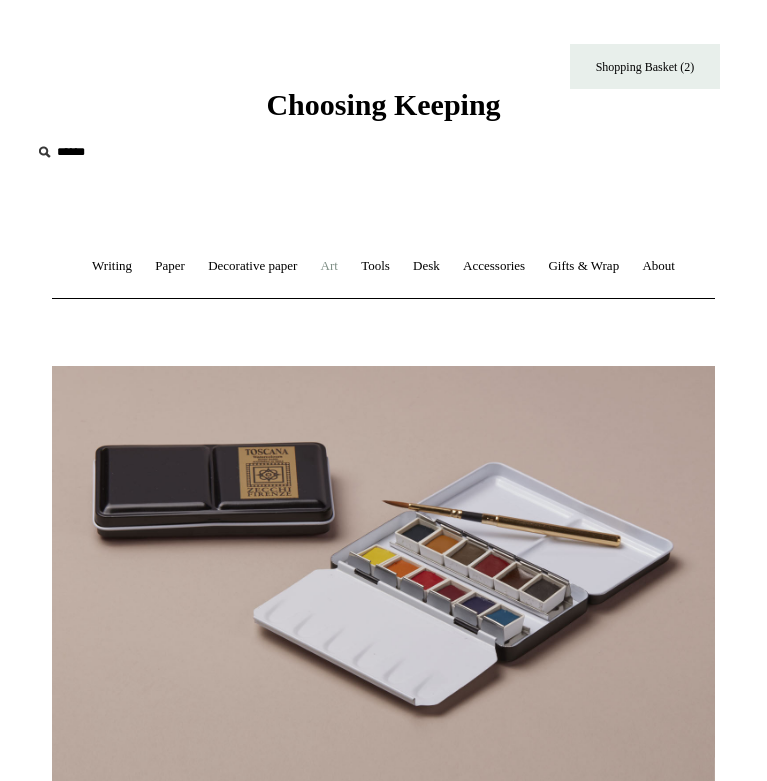 type on "**********" 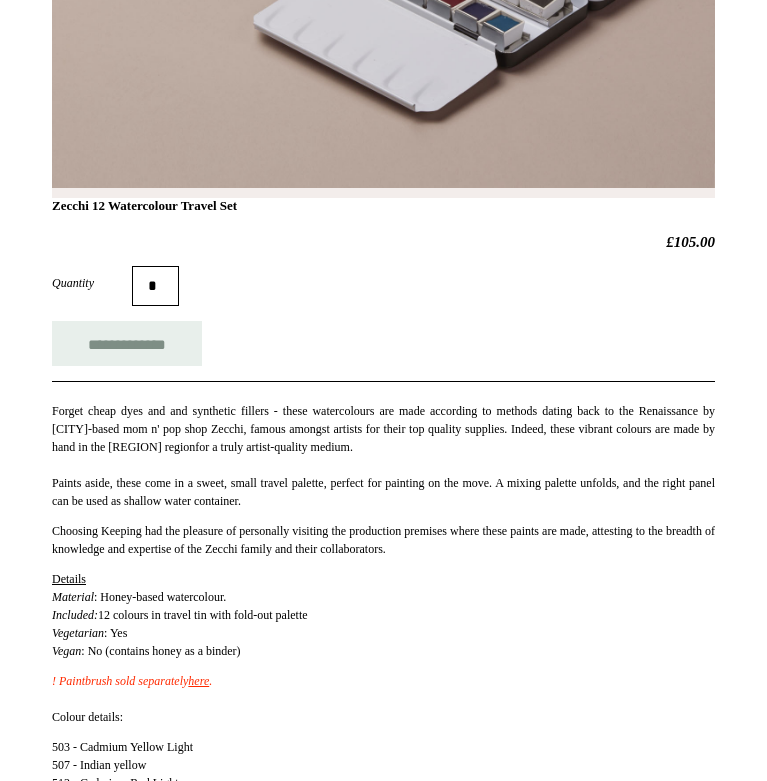 scroll, scrollTop: 618, scrollLeft: 0, axis: vertical 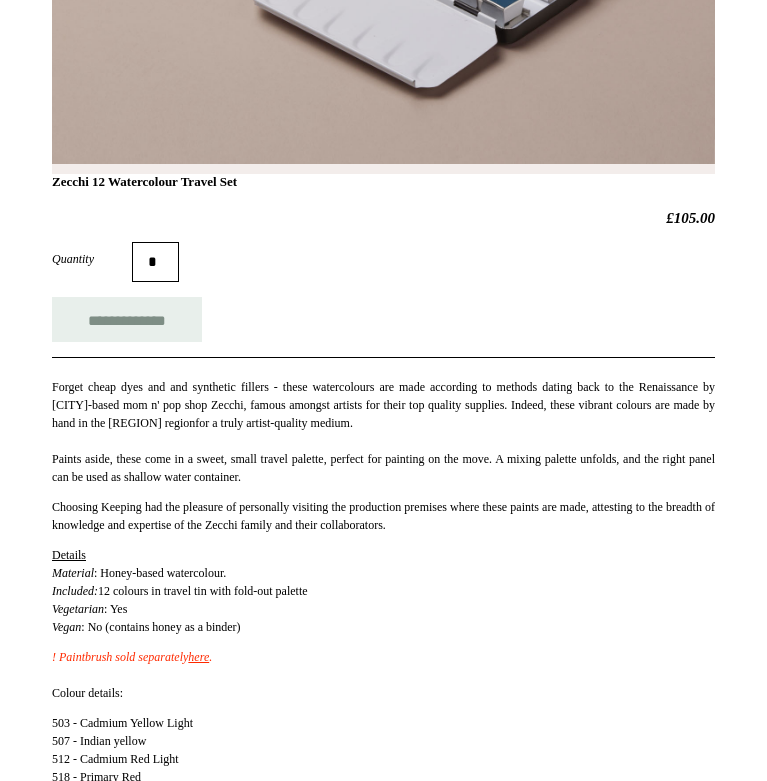 click on "here" at bounding box center (198, 657) 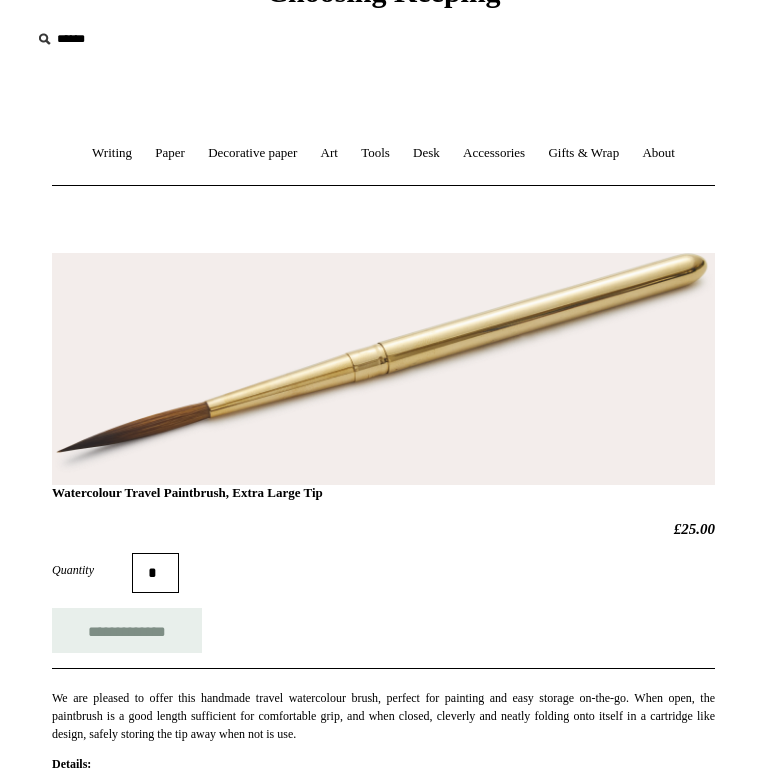 scroll, scrollTop: 126, scrollLeft: 0, axis: vertical 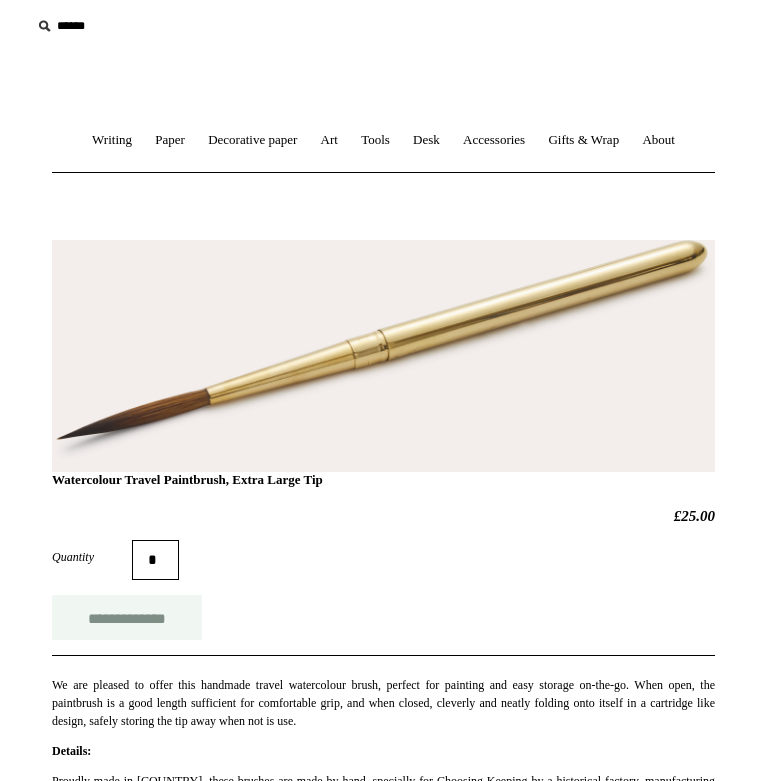 click on "**********" at bounding box center [127, 617] 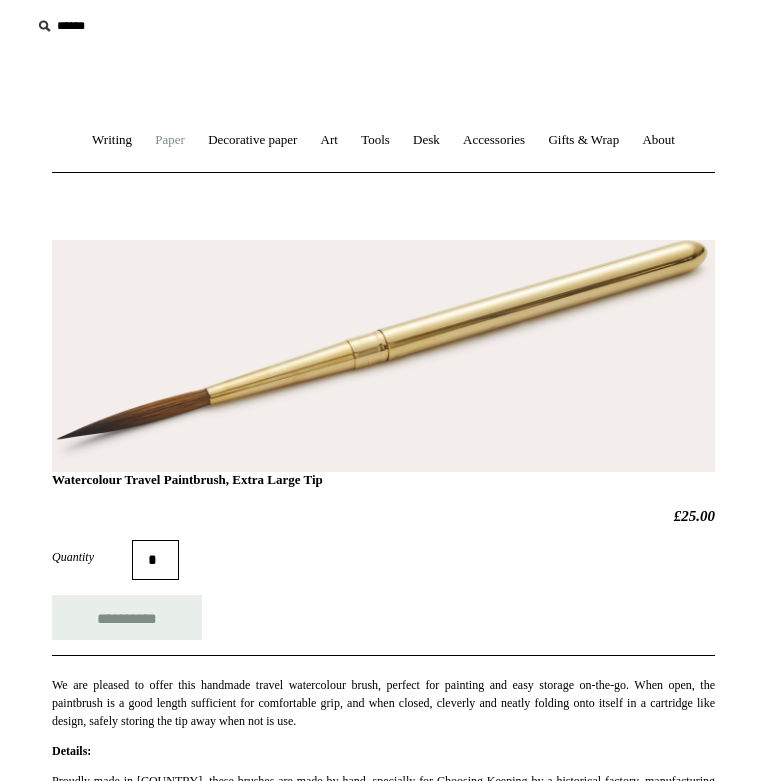 type on "**********" 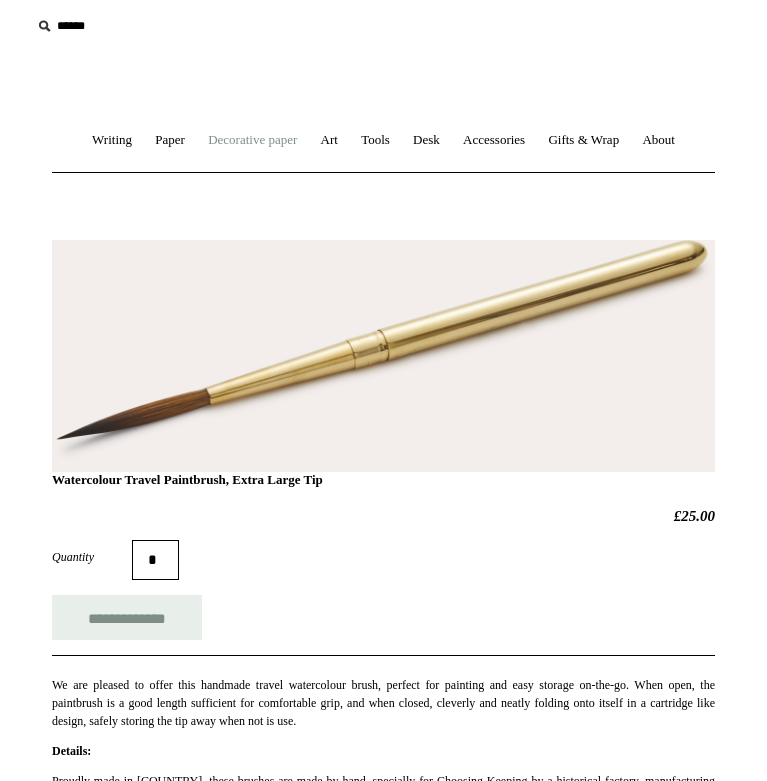 click on "Decorative paper +" at bounding box center (252, 140) 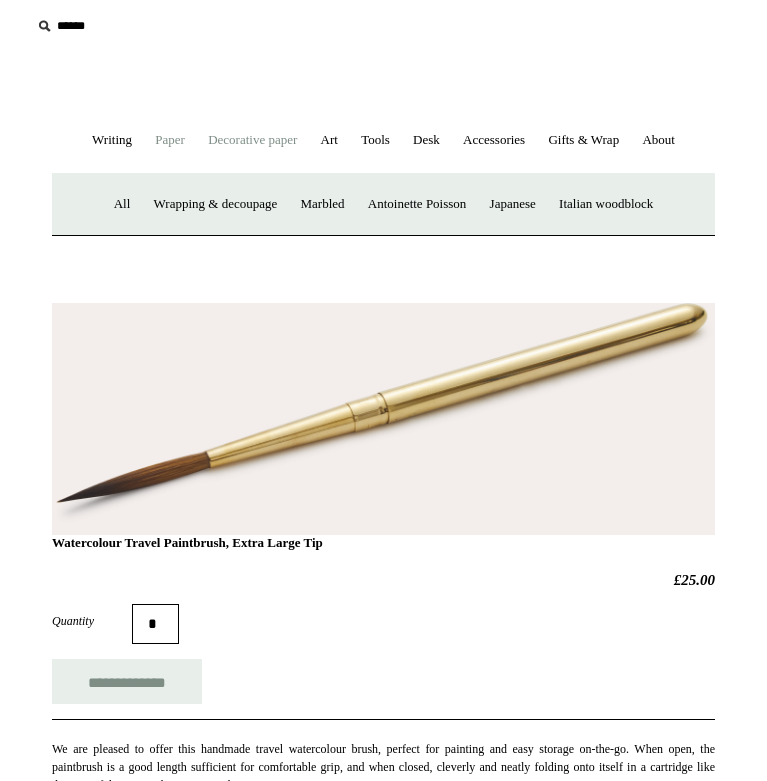 click on "Paper +" at bounding box center (170, 140) 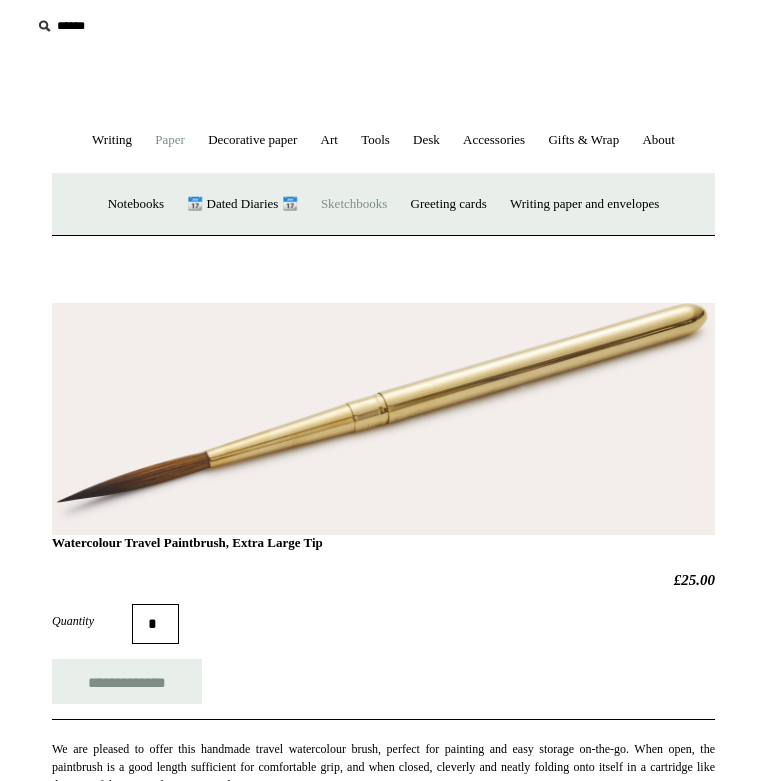 click on "Sketchbooks +" at bounding box center (354, 204) 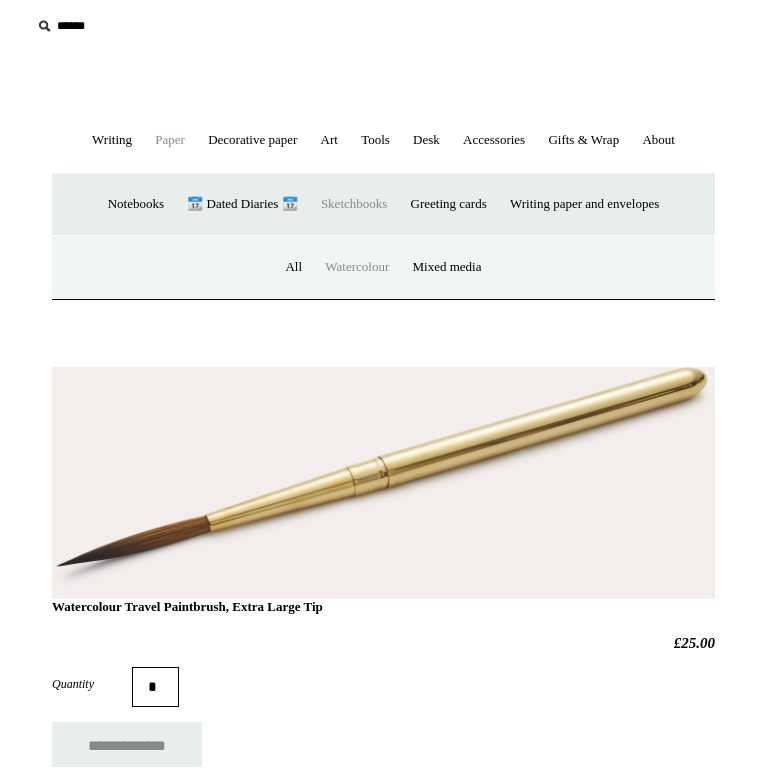click on "Watercolour" at bounding box center (357, 267) 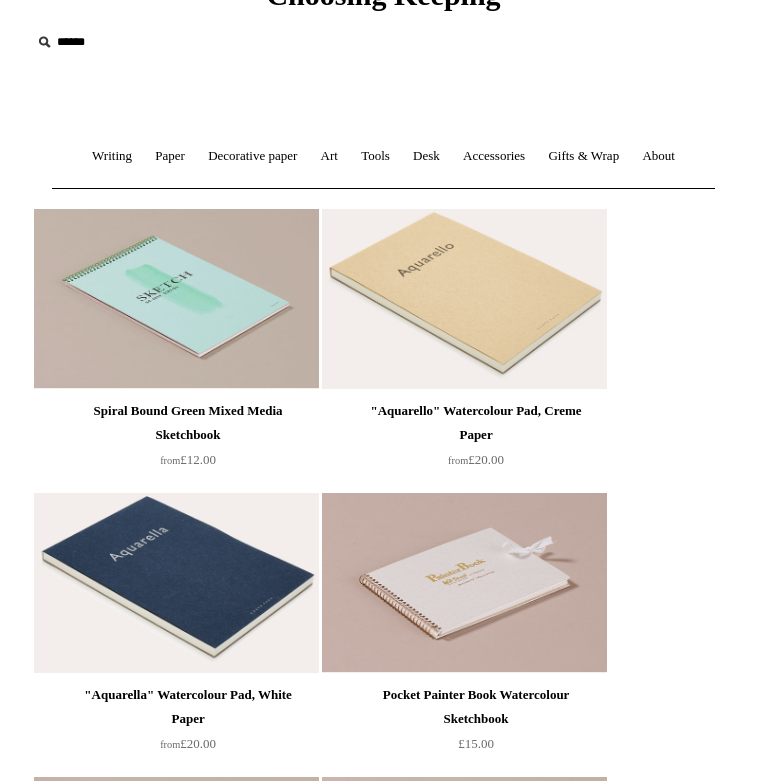 scroll, scrollTop: 101, scrollLeft: 0, axis: vertical 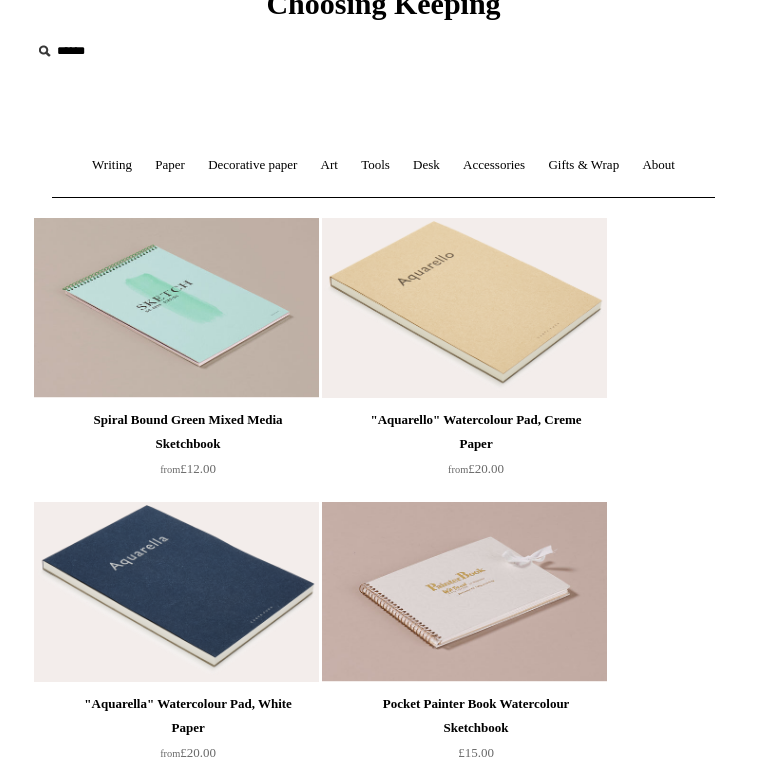 click on ""Aquarella" Watercolour Pad, White Paper" at bounding box center (187, 716) 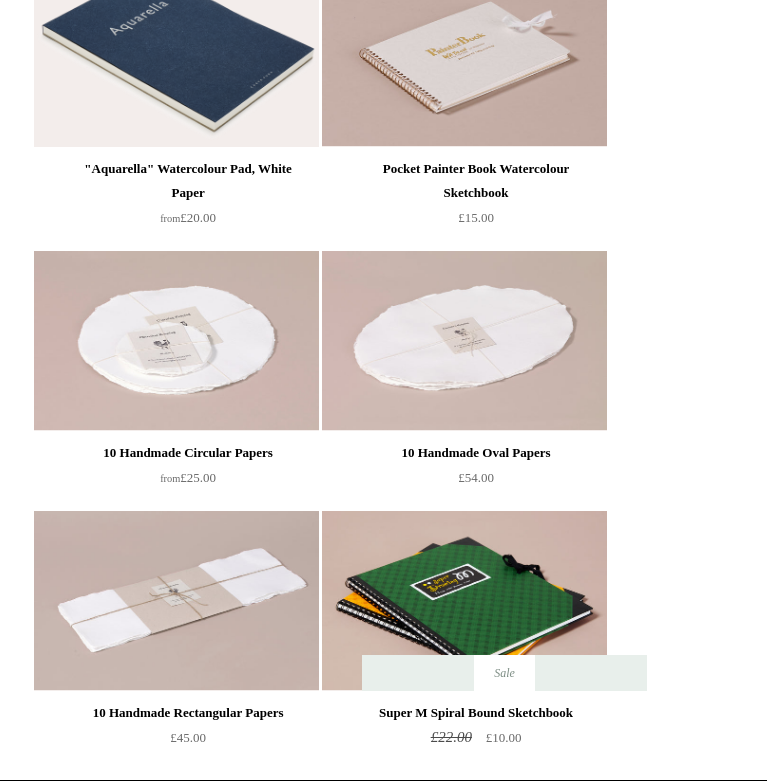 scroll, scrollTop: 449, scrollLeft: 0, axis: vertical 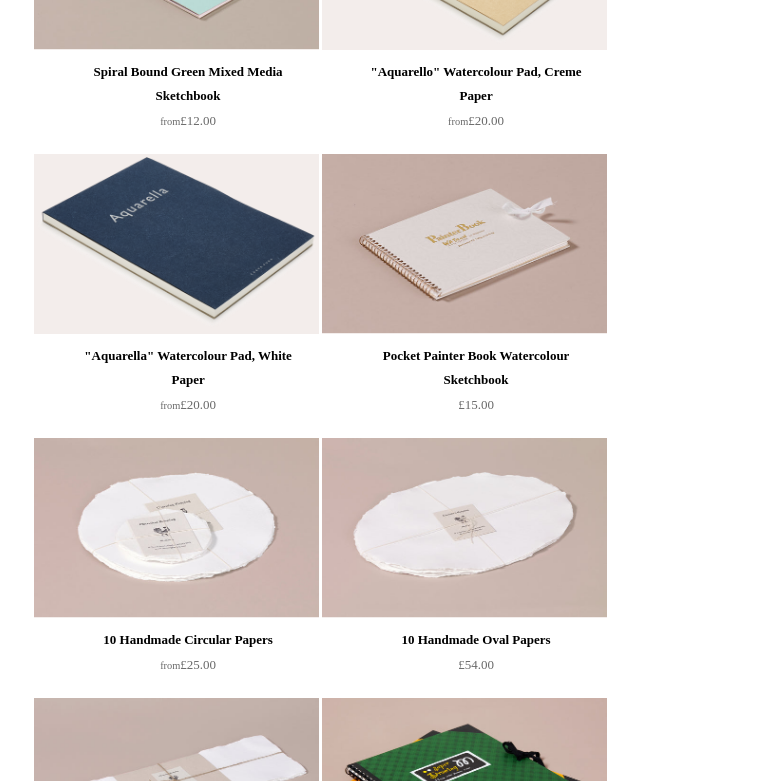 click at bounding box center [464, 244] 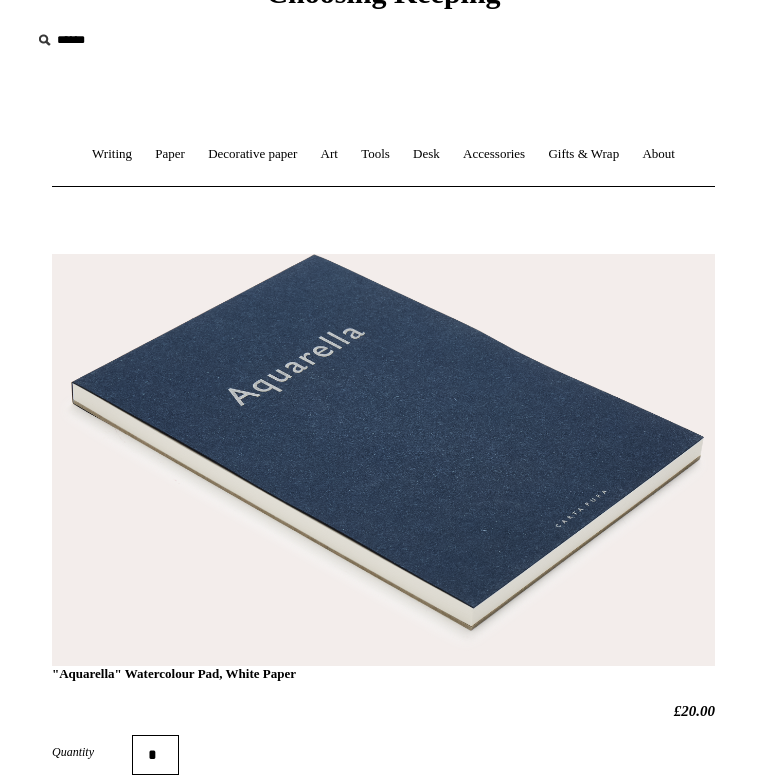scroll, scrollTop: 117, scrollLeft: 0, axis: vertical 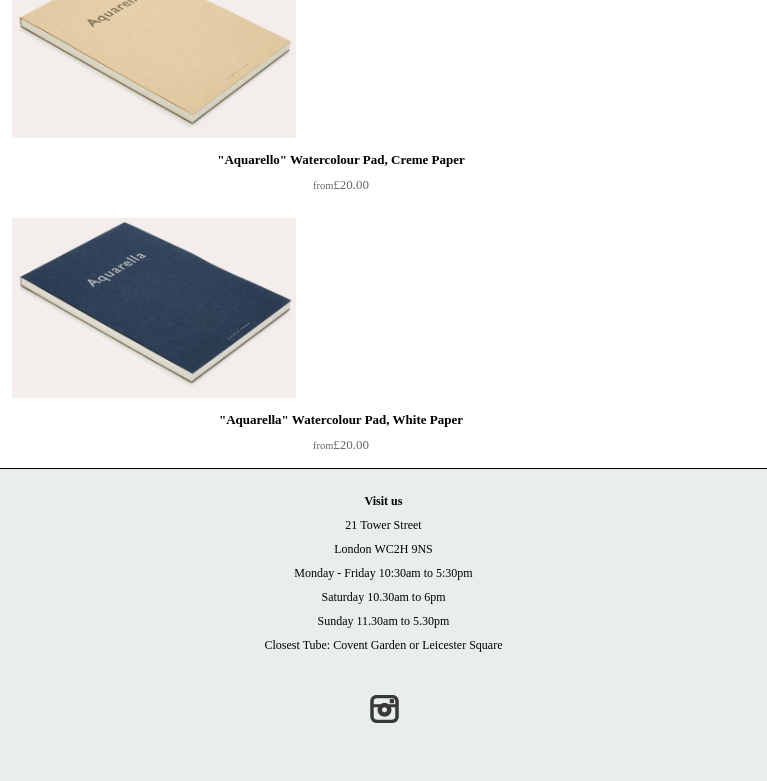 click at bounding box center [154, 308] 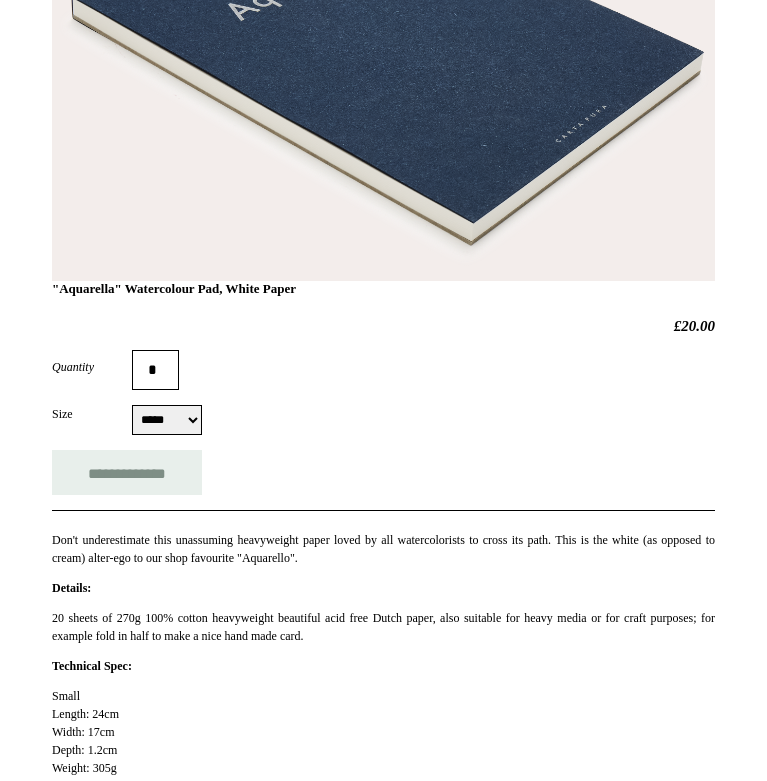 scroll, scrollTop: 499, scrollLeft: 0, axis: vertical 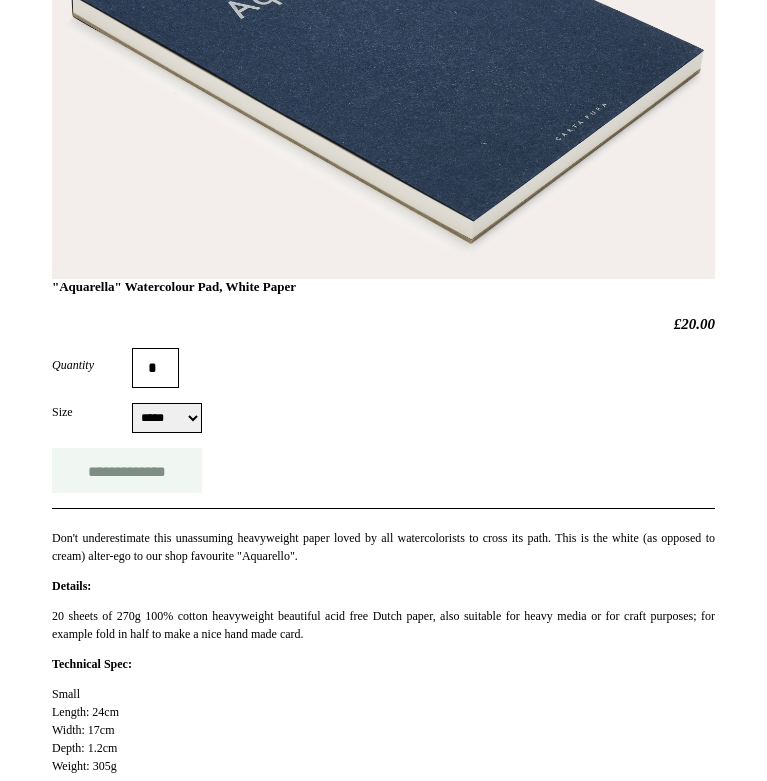 click on "**********" at bounding box center (127, 470) 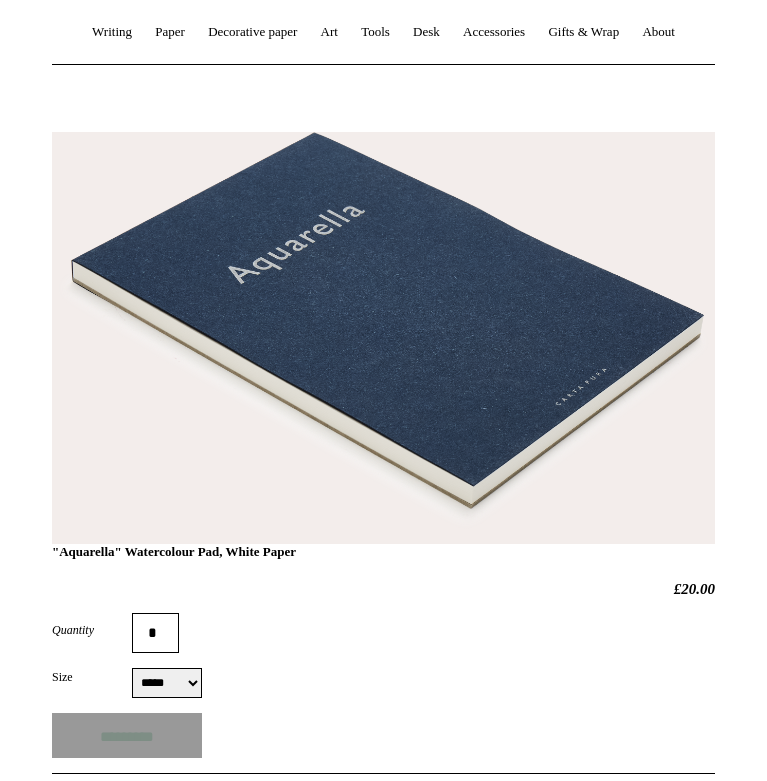 type on "**********" 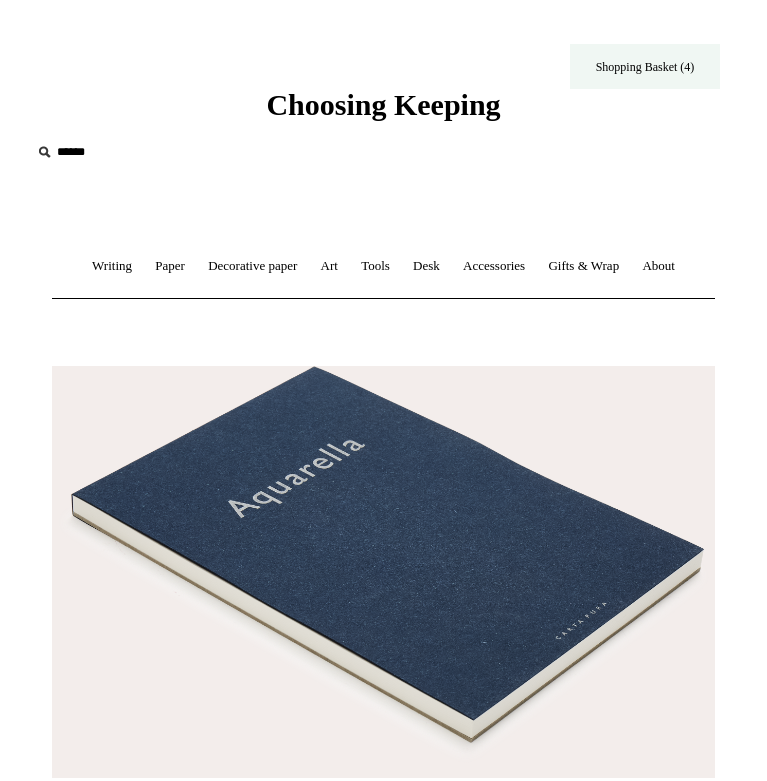 scroll, scrollTop: 0, scrollLeft: 0, axis: both 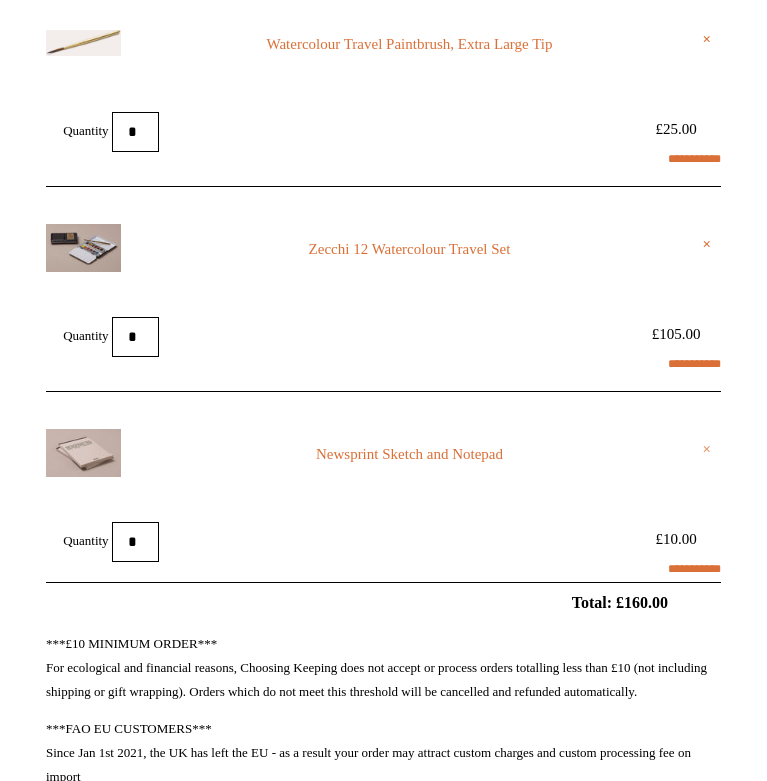 select on "*****" 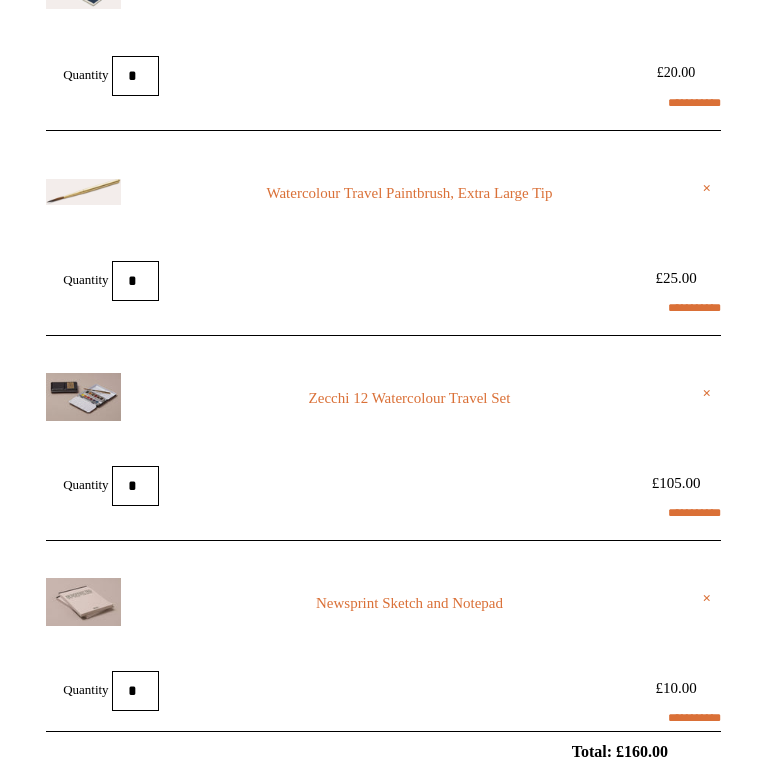 scroll, scrollTop: 598, scrollLeft: 0, axis: vertical 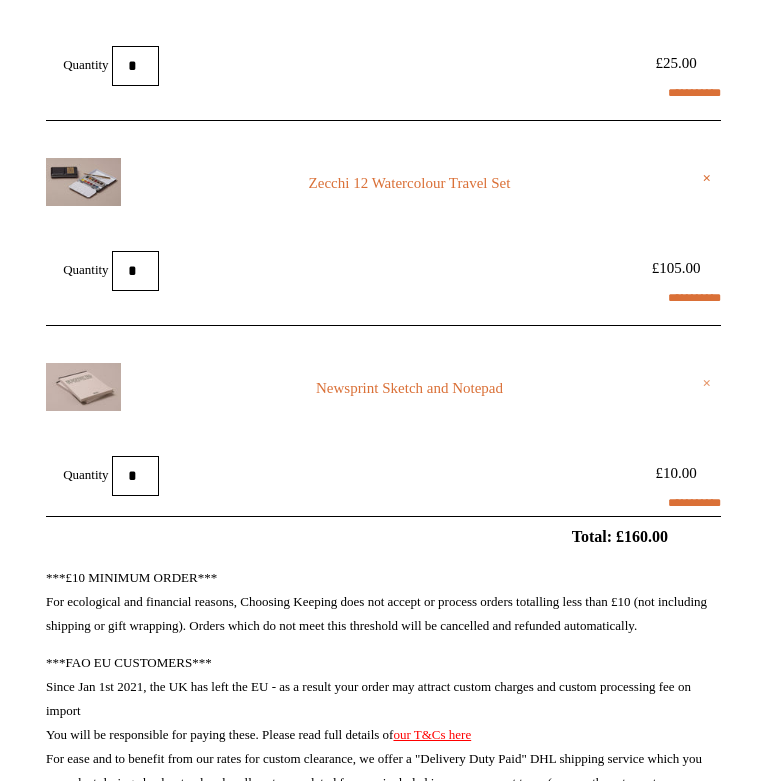 click on "×" at bounding box center [706, 383] 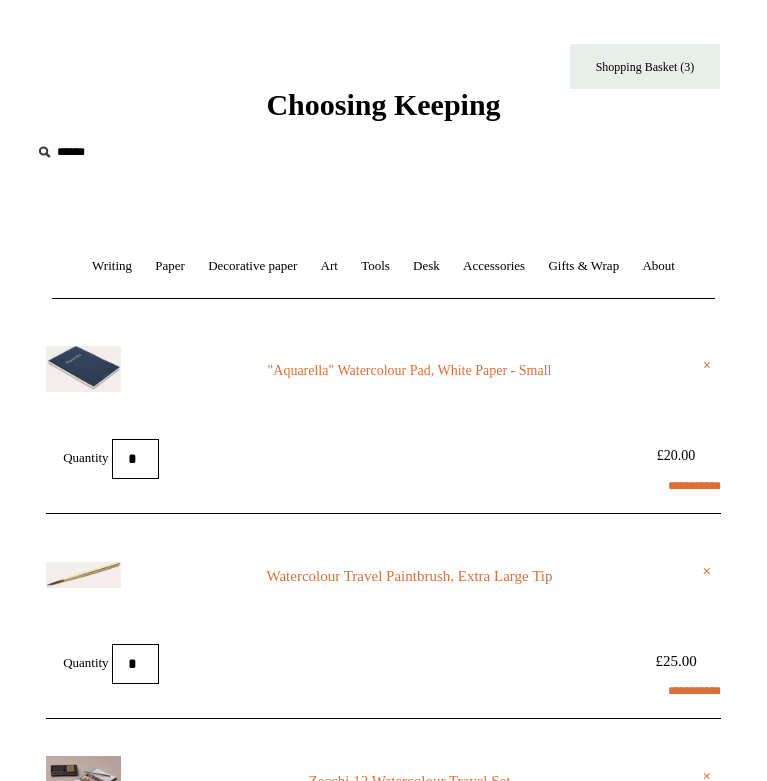 scroll, scrollTop: 0, scrollLeft: 0, axis: both 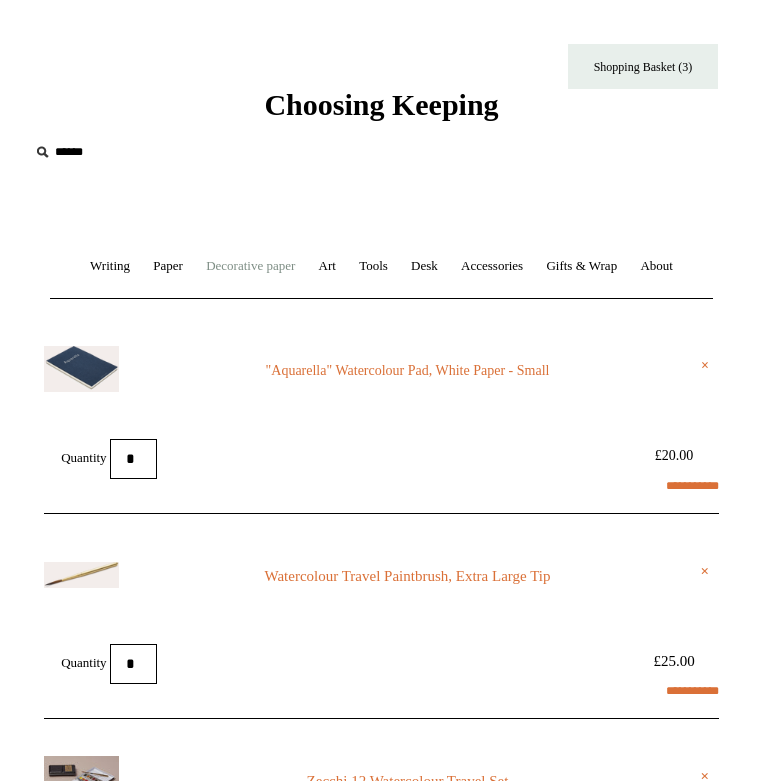 select on "*****" 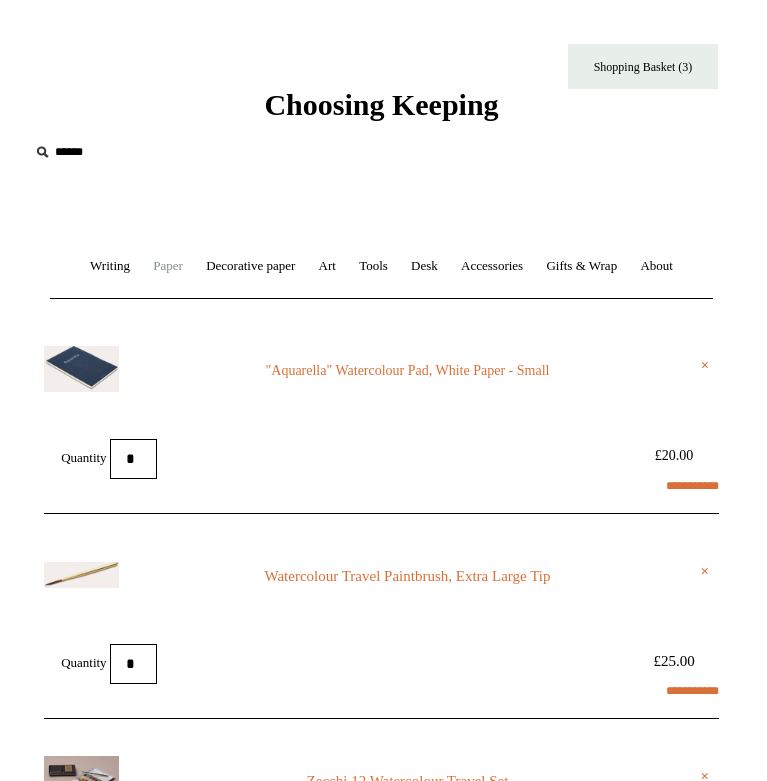 click on "Paper +" at bounding box center [168, 266] 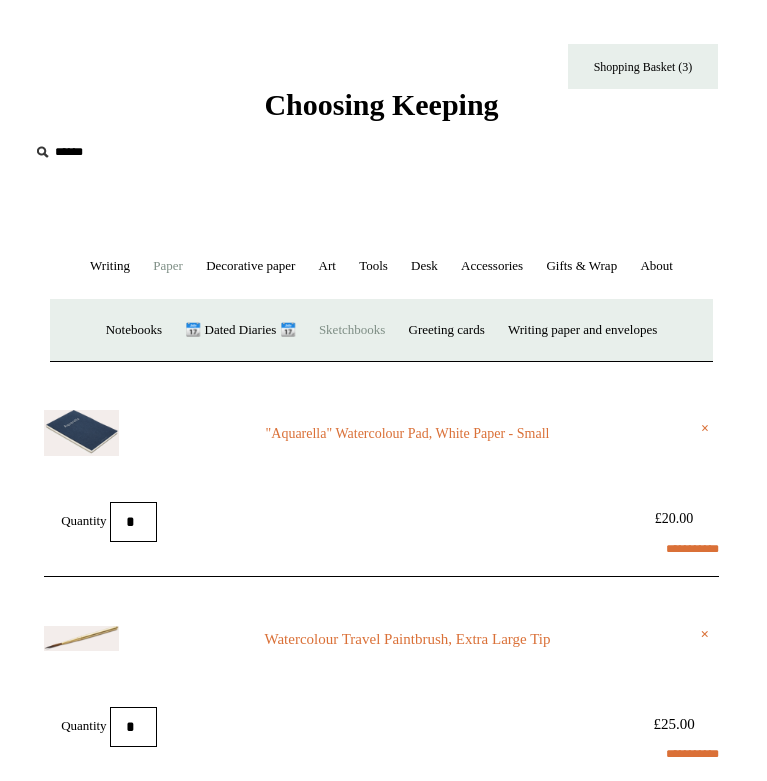 click on "Sketchbooks +" at bounding box center [352, 330] 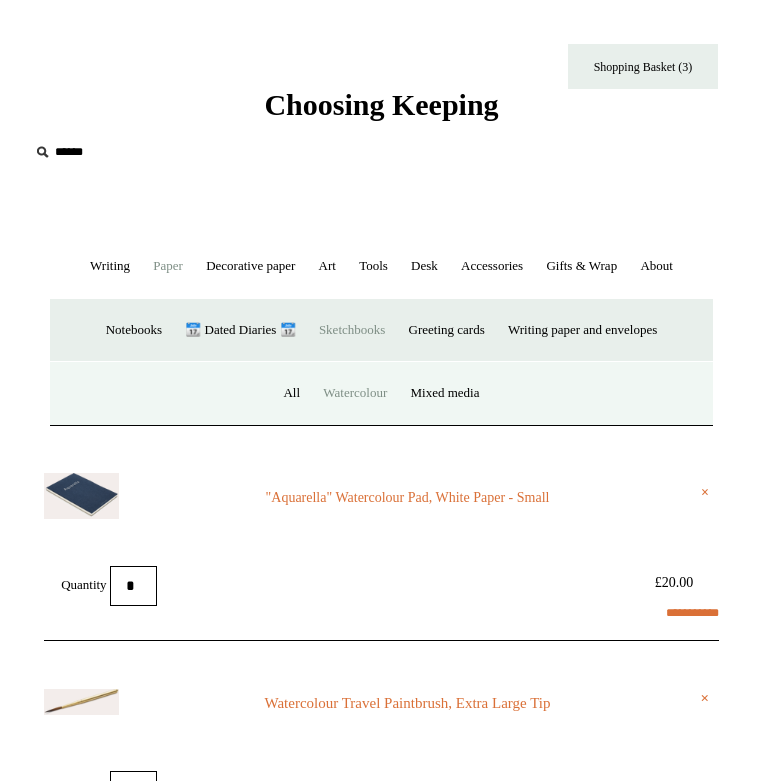 click on "Watercolour" at bounding box center [355, 393] 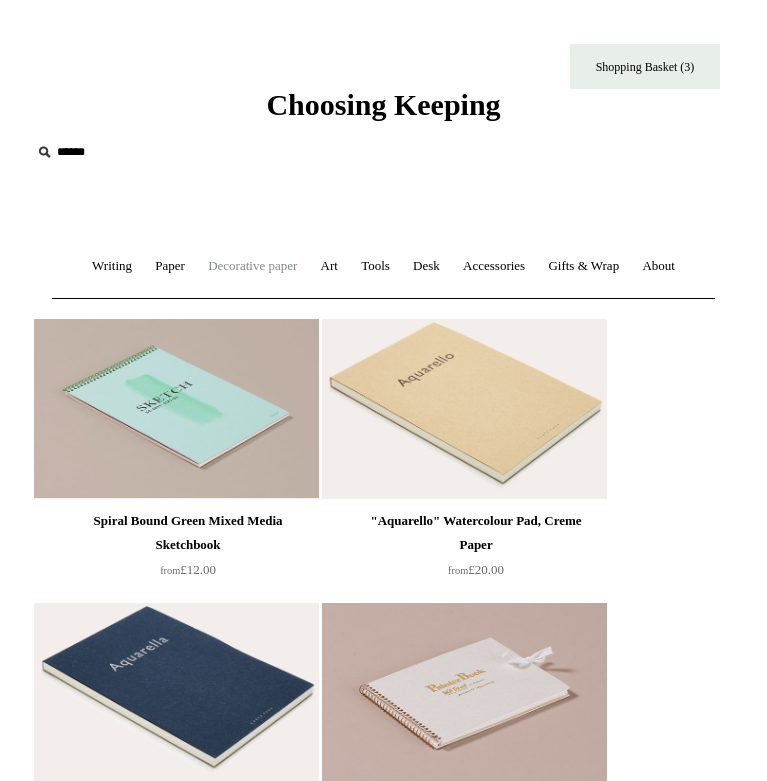 scroll, scrollTop: 0, scrollLeft: 0, axis: both 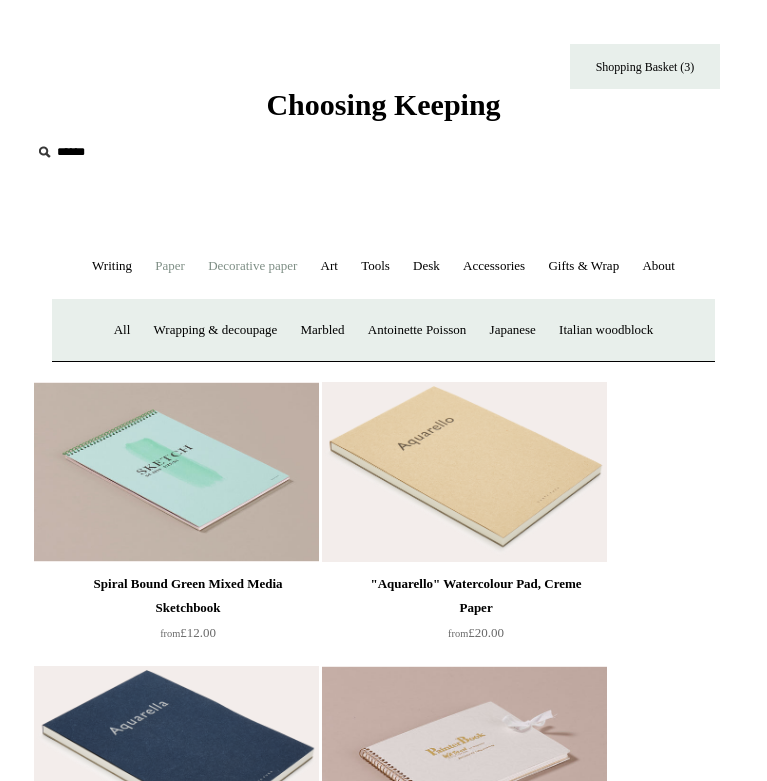 click on "Paper +" at bounding box center [170, 266] 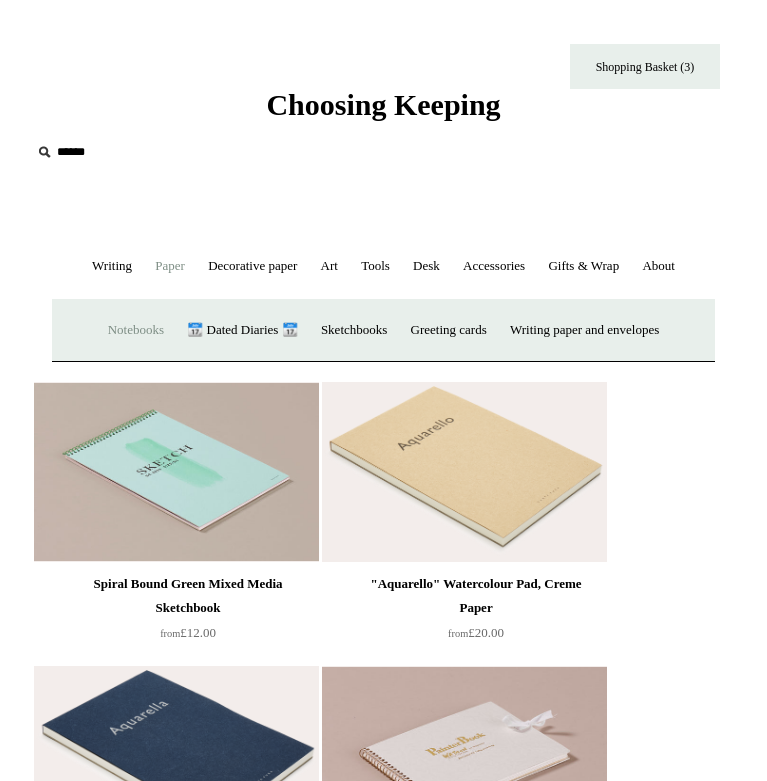 click on "Notebooks +" at bounding box center [136, 330] 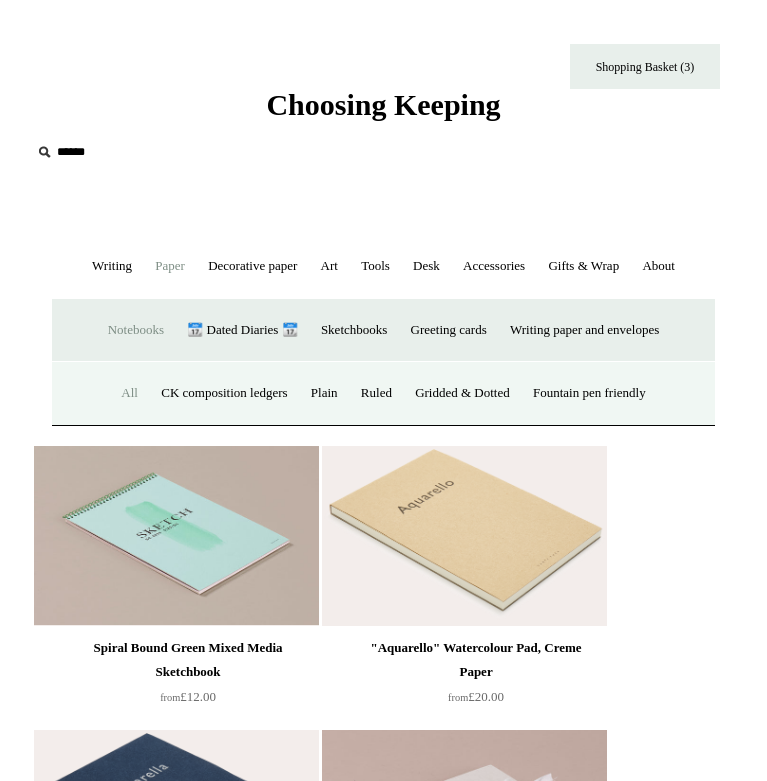 click on "All" at bounding box center (129, 393) 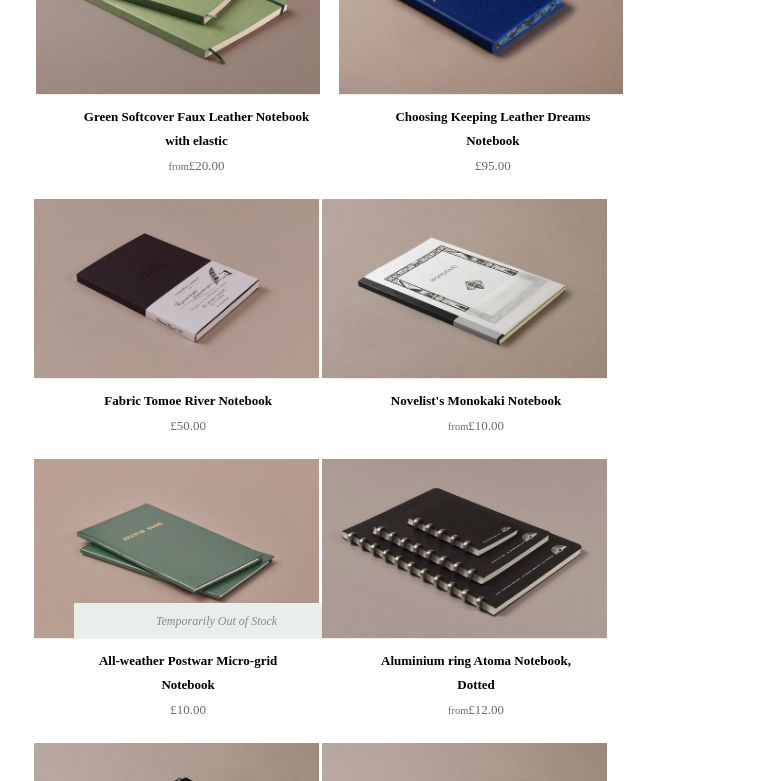 scroll, scrollTop: 10562, scrollLeft: 0, axis: vertical 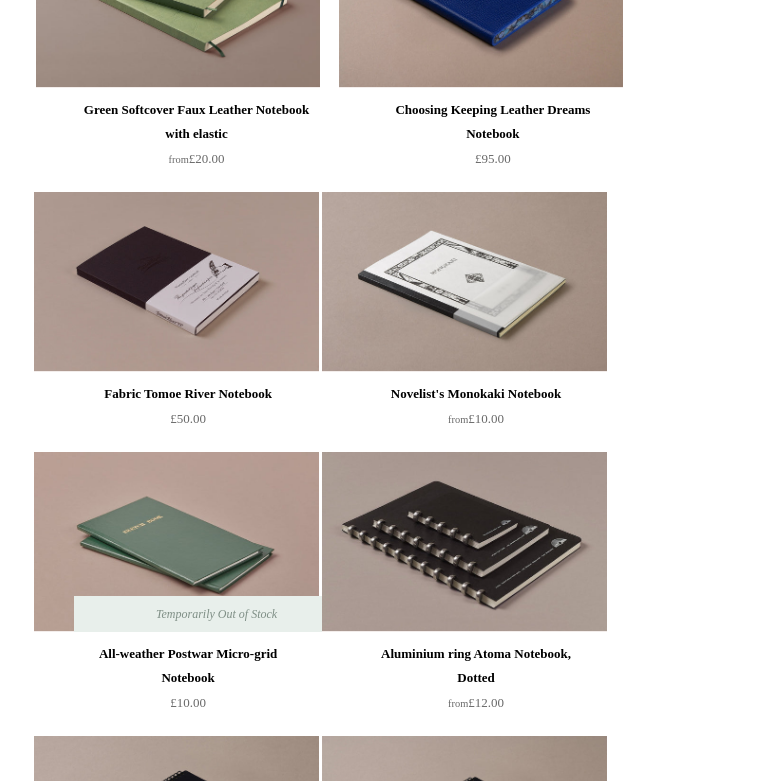 click on "Red Sewn Bound Hardback Pocket Sketchbook" at bounding box center [480, -1861] 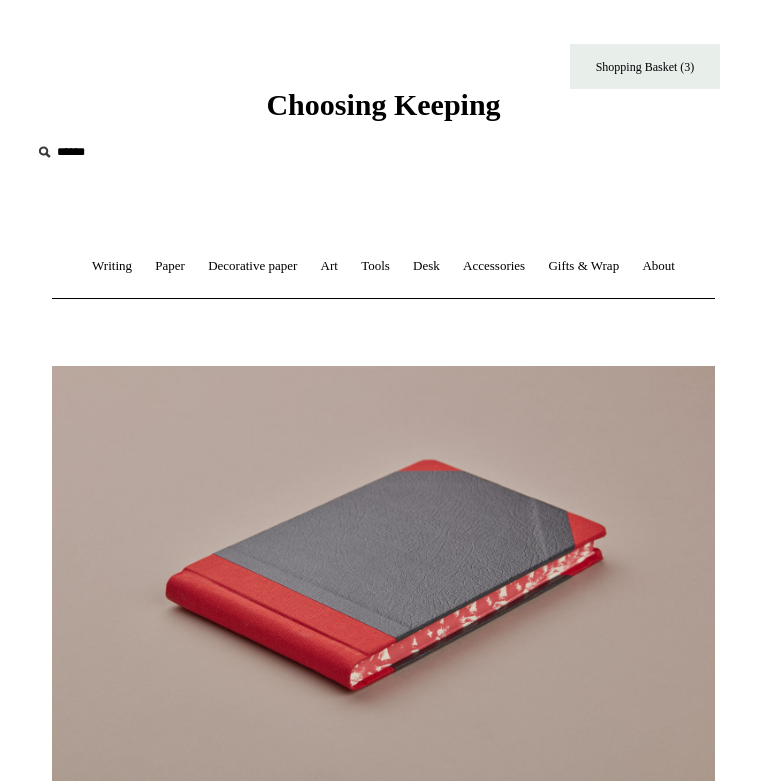 scroll, scrollTop: 0, scrollLeft: 0, axis: both 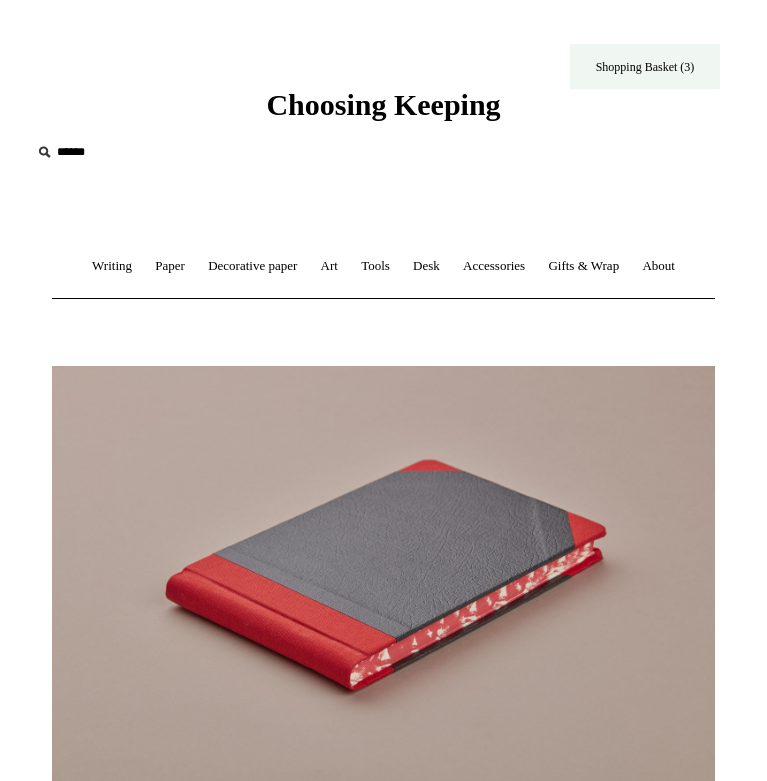 click on "Shopping Basket (3)" at bounding box center (645, 66) 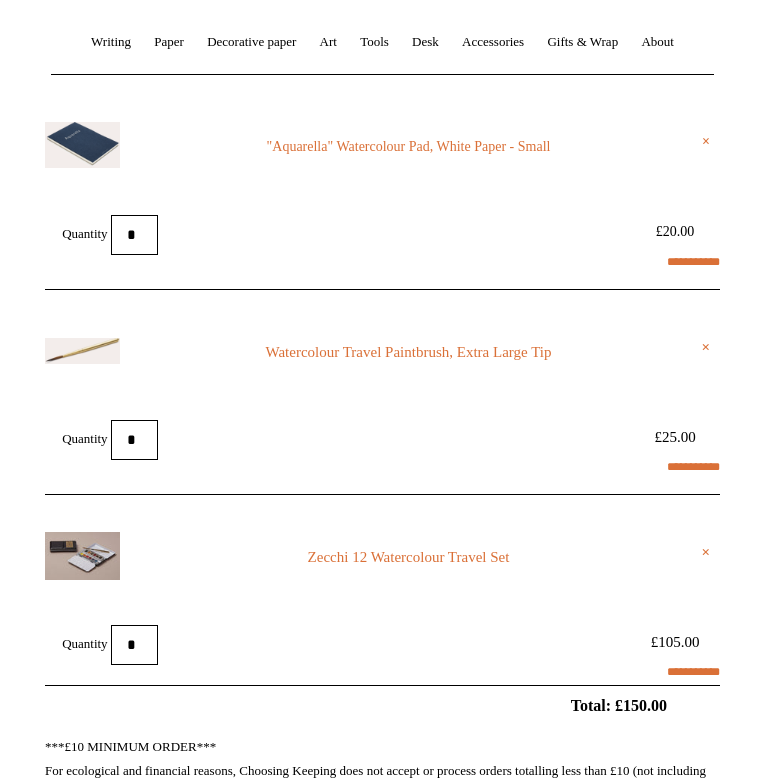 scroll, scrollTop: 222, scrollLeft: 1, axis: both 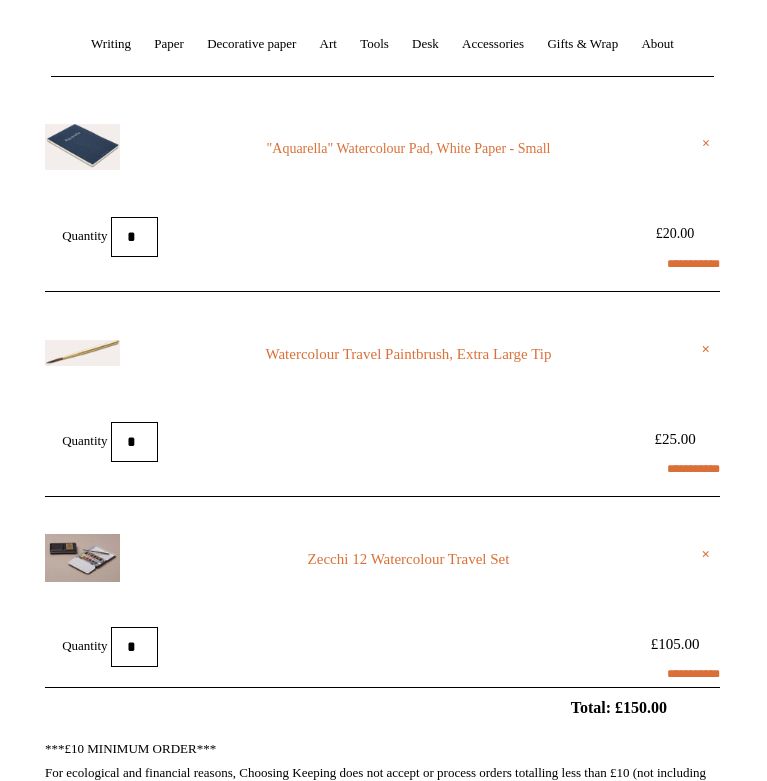 select on "*****" 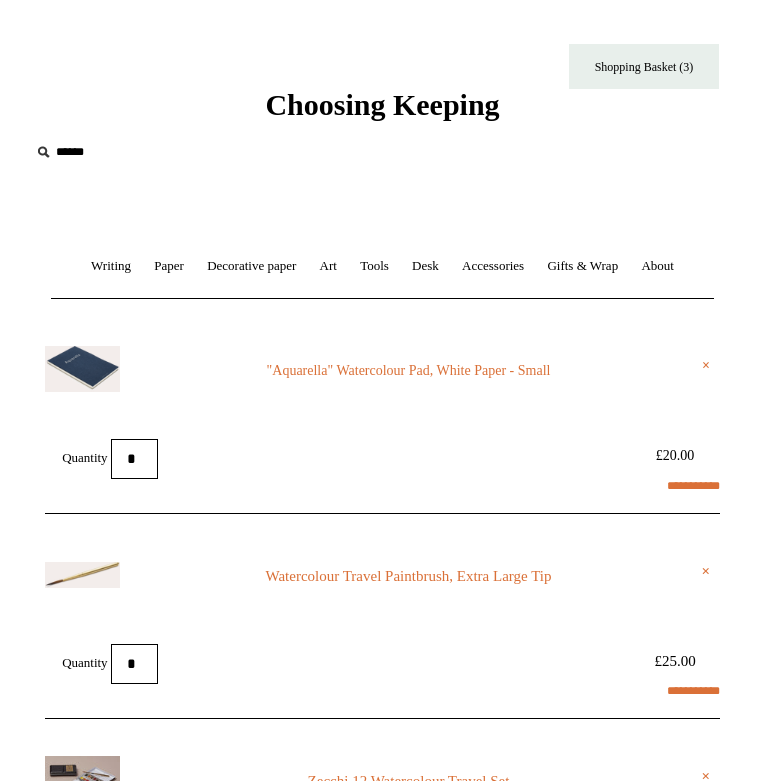 scroll, scrollTop: 0, scrollLeft: 1, axis: horizontal 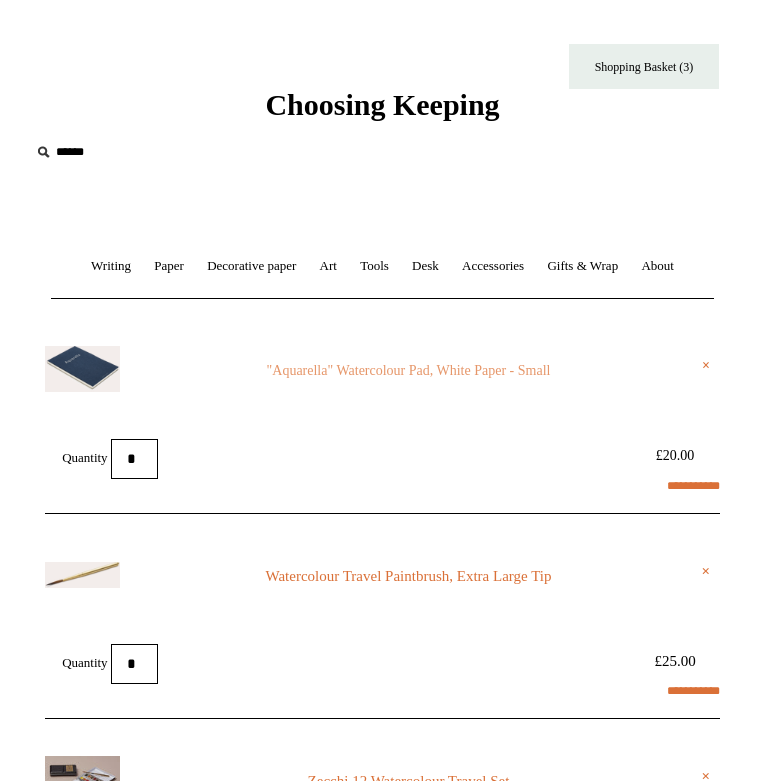 click on ""Aquarella" Watercolour Pad, White Paper - Small" at bounding box center [408, 371] 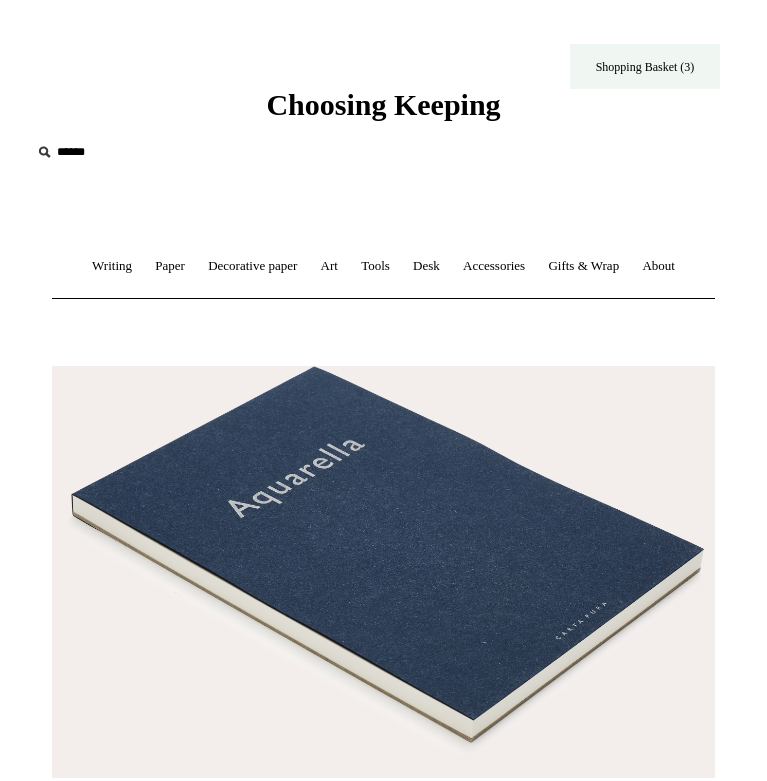 scroll, scrollTop: 0, scrollLeft: 0, axis: both 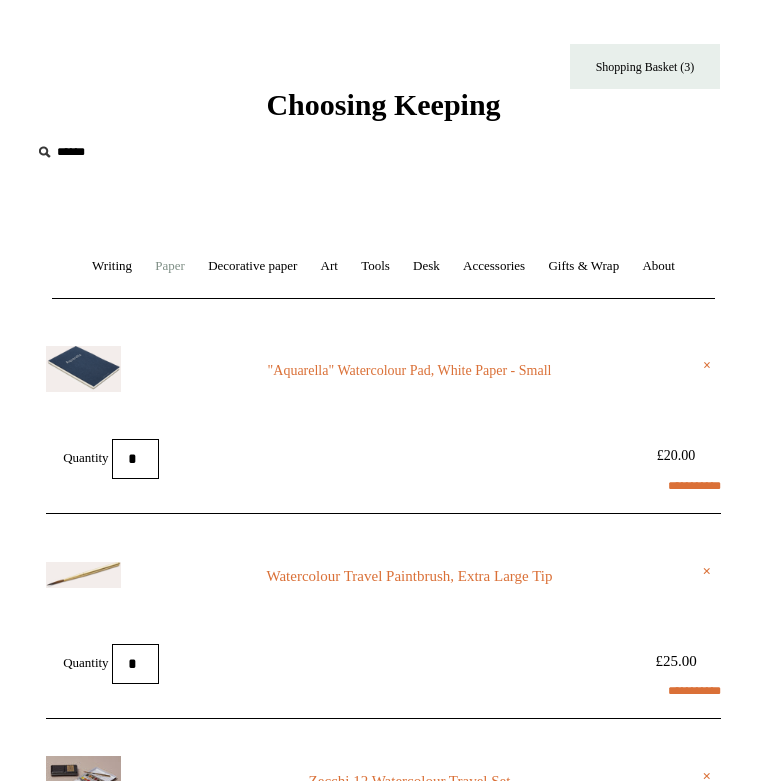 select on "*****" 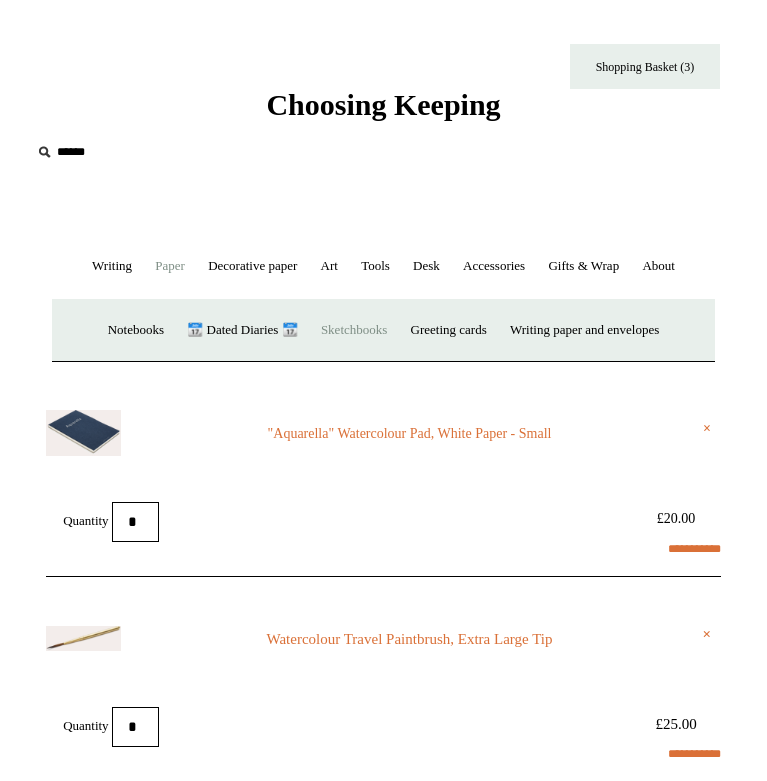 click on "Sketchbooks +" at bounding box center (354, 330) 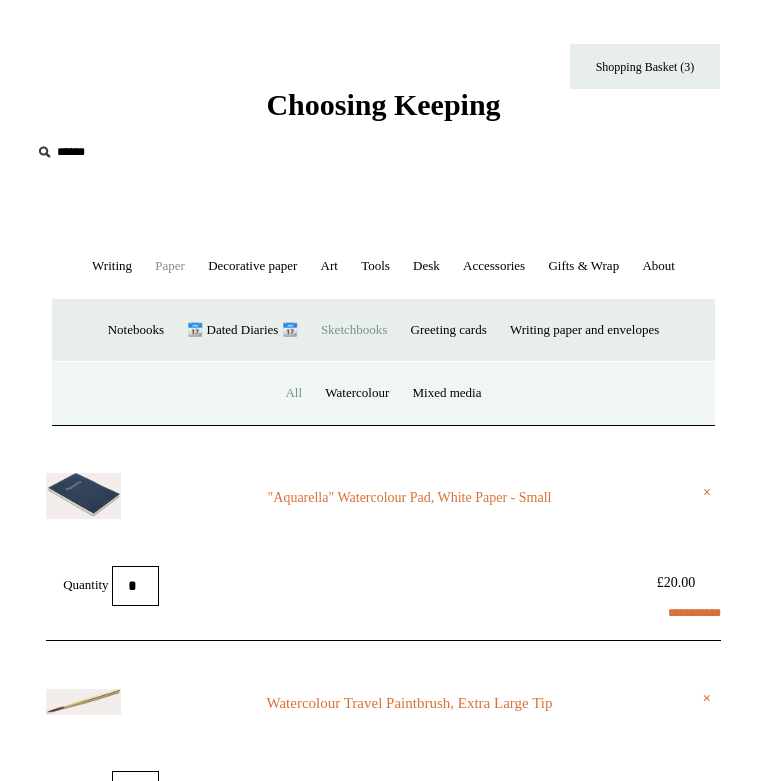 click on "All" at bounding box center (293, 393) 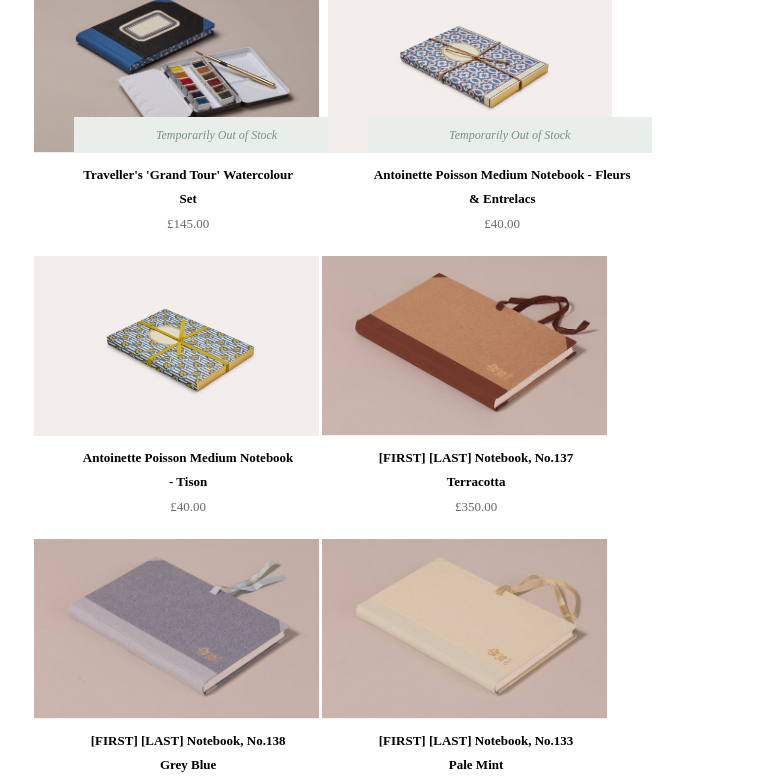 scroll, scrollTop: 3989, scrollLeft: 0, axis: vertical 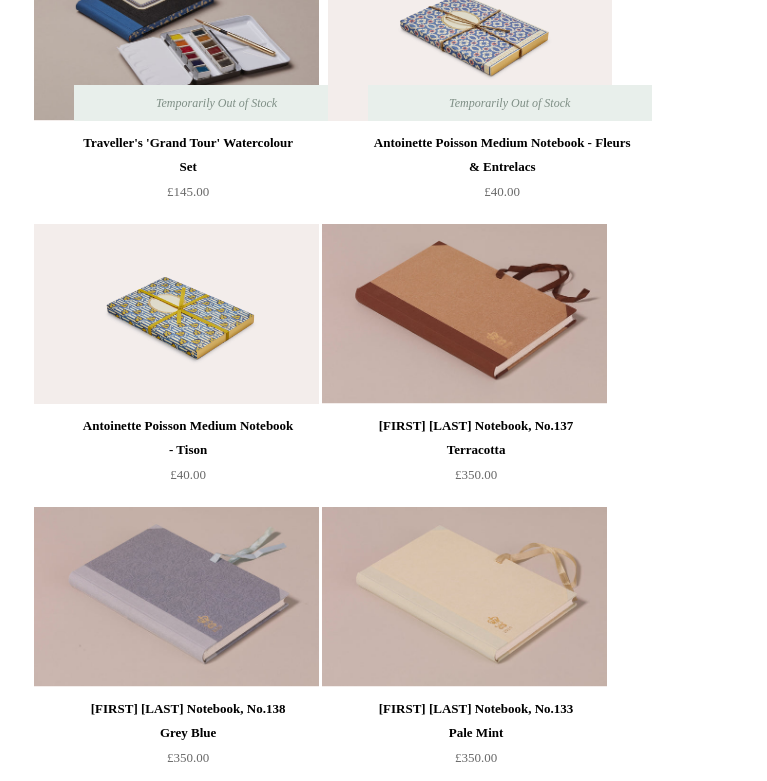 click at bounding box center (176, 314) 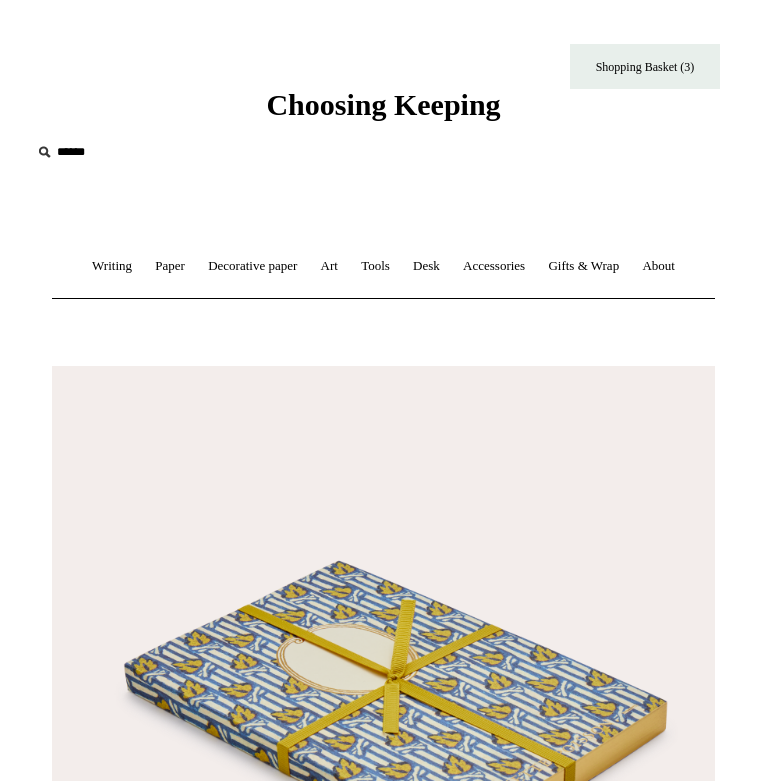 scroll, scrollTop: 0, scrollLeft: 0, axis: both 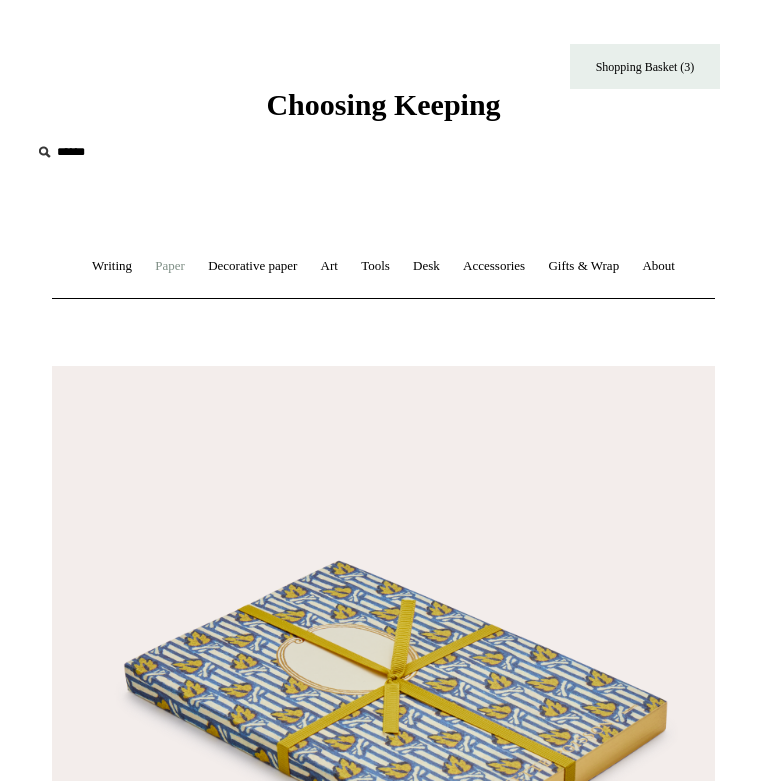 click on "Paper +" at bounding box center (170, 266) 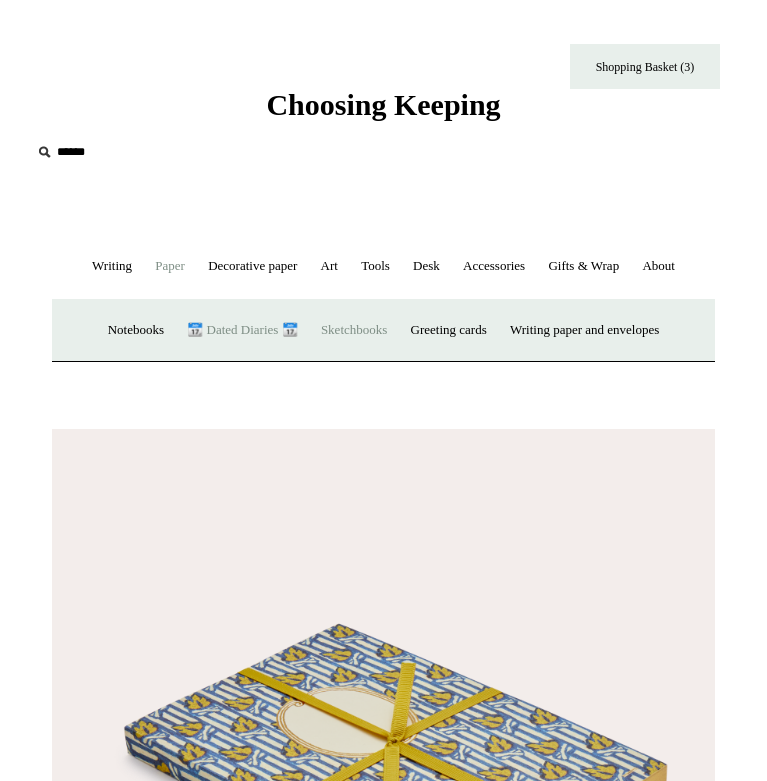 click on "📆 Dated Diaries 📆" at bounding box center [242, 330] 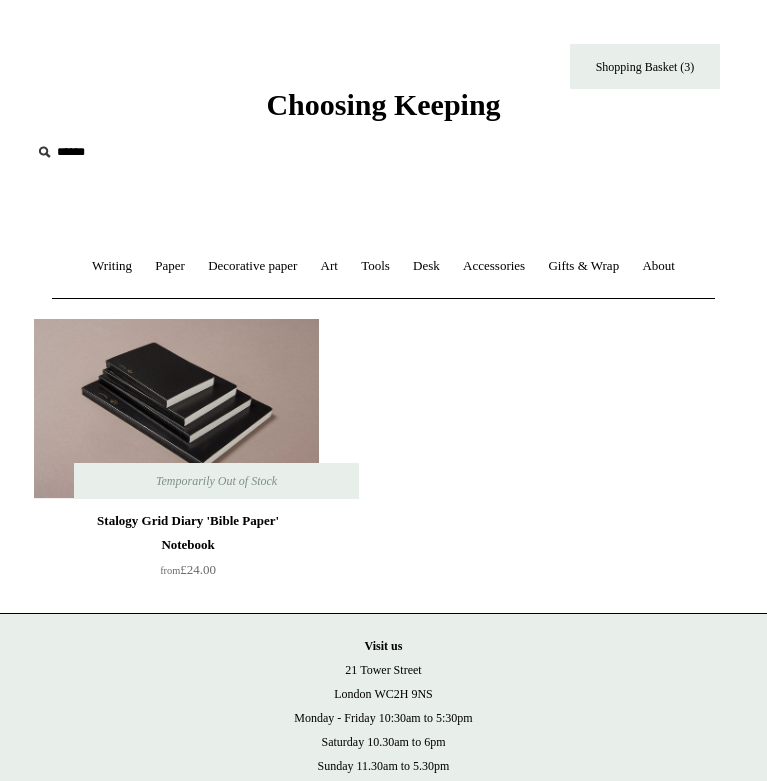 scroll, scrollTop: 0, scrollLeft: 0, axis: both 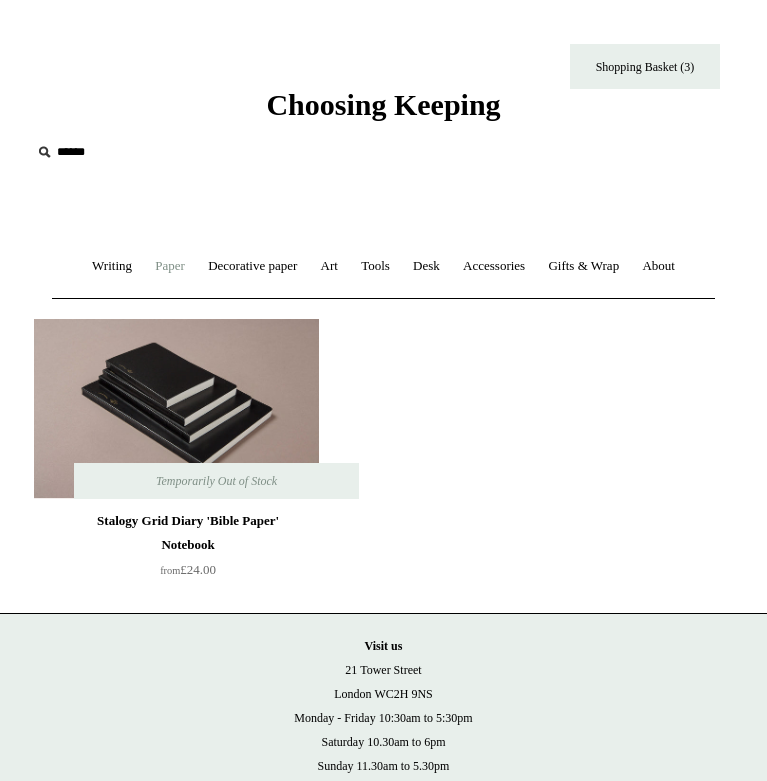 click on "Paper +" at bounding box center [170, 266] 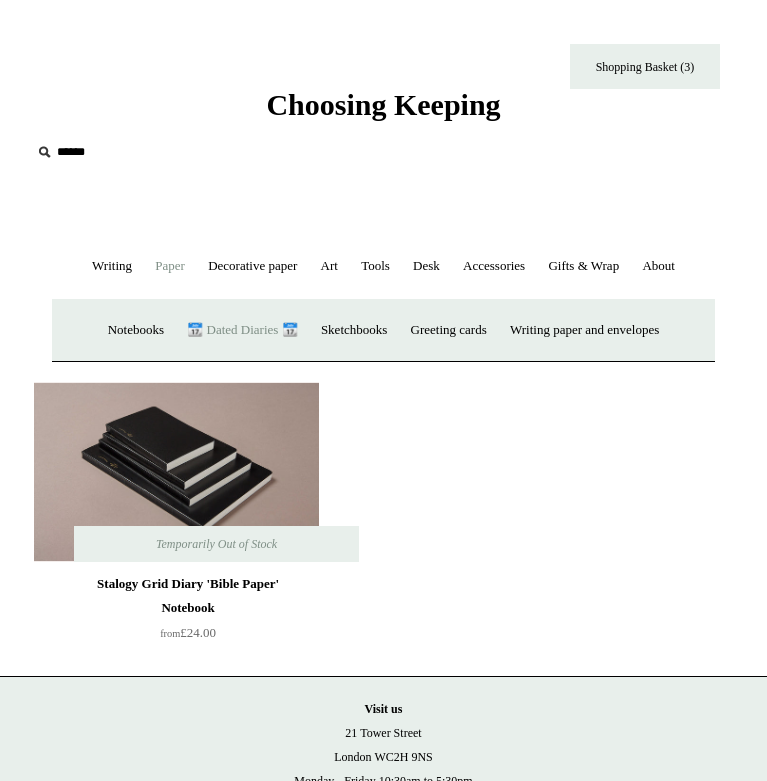 click on "📆 Dated Diaries 📆" at bounding box center [242, 330] 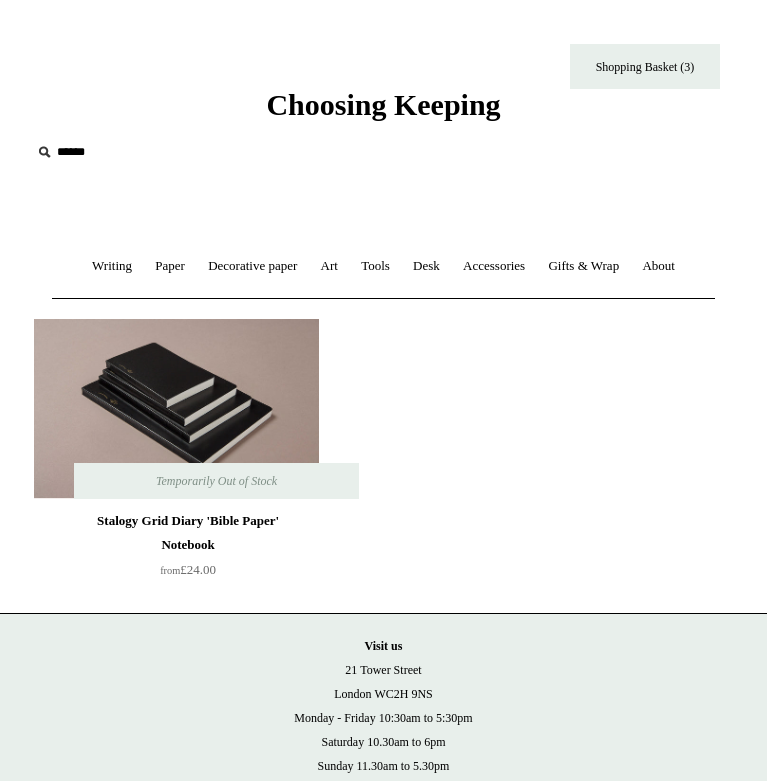 scroll, scrollTop: 0, scrollLeft: 0, axis: both 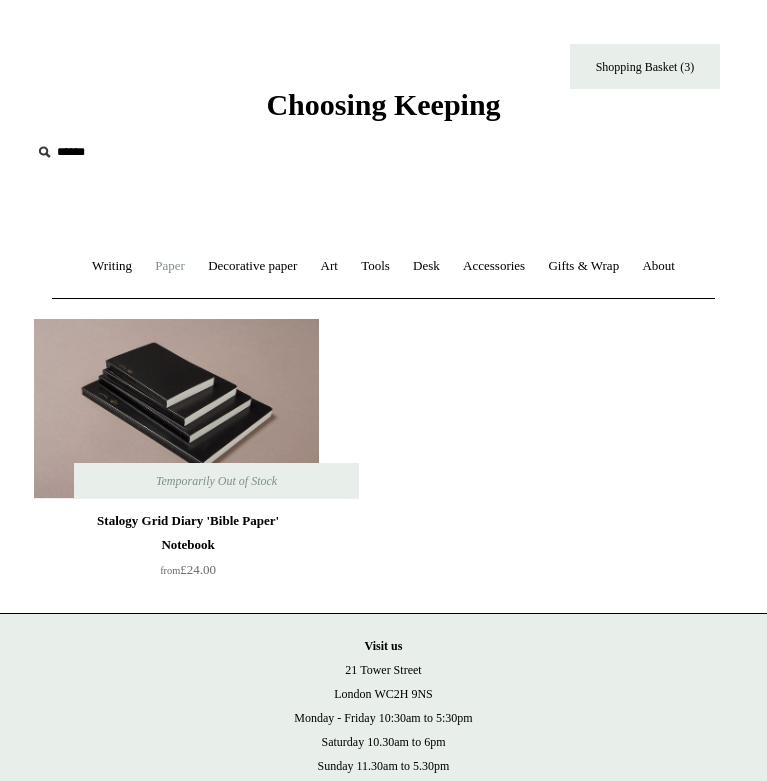 click on "Paper +" at bounding box center (170, 266) 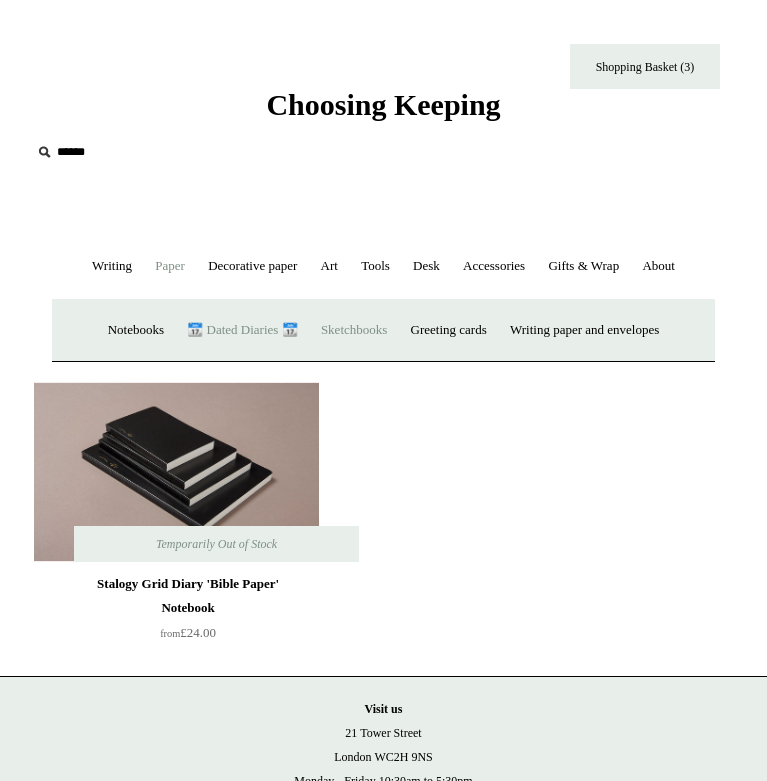 click on "Sketchbooks +" at bounding box center [354, 330] 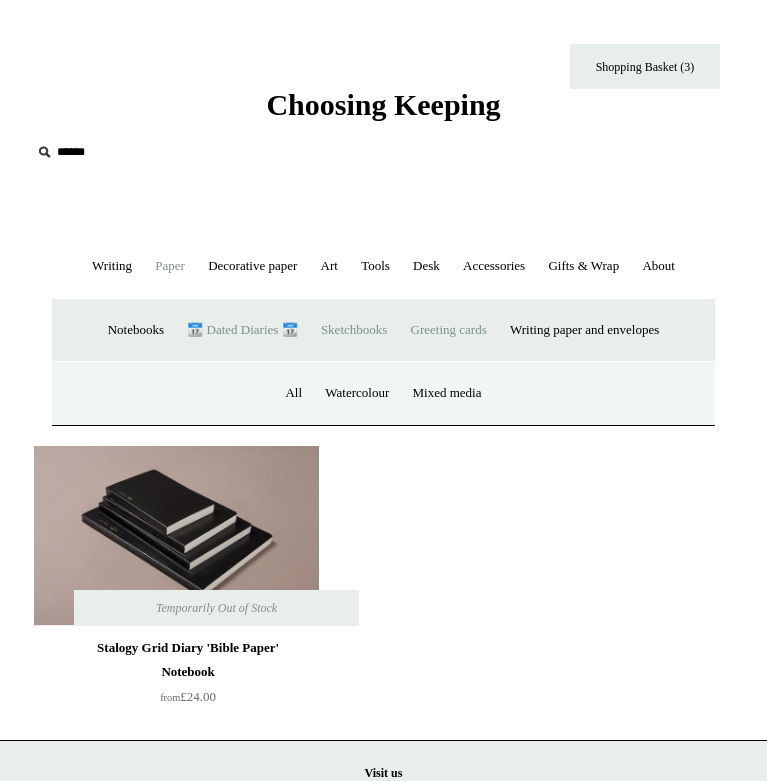 click on "Greeting cards +" at bounding box center [449, 330] 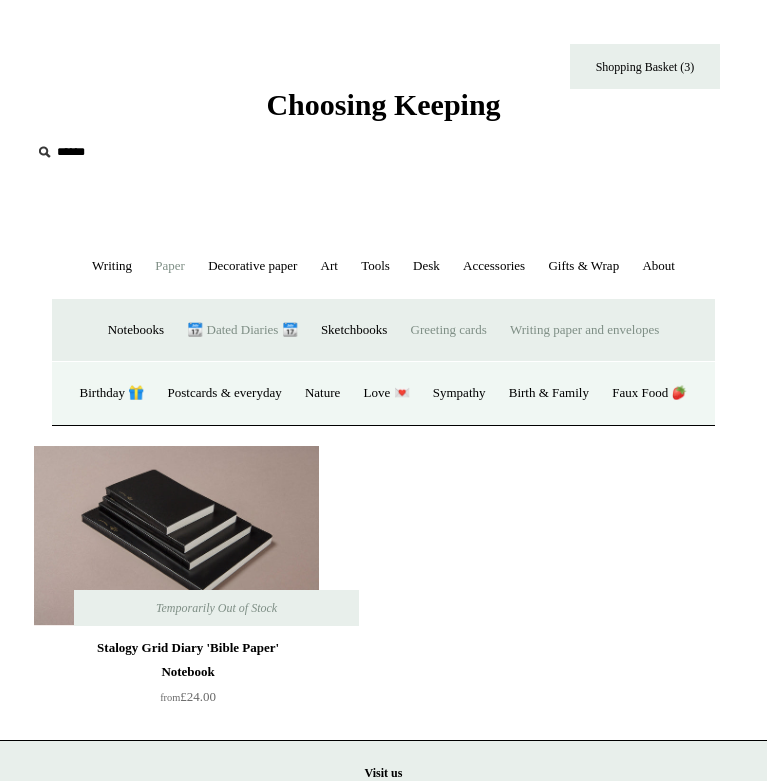 click on "Writing paper and envelopes +" at bounding box center [584, 330] 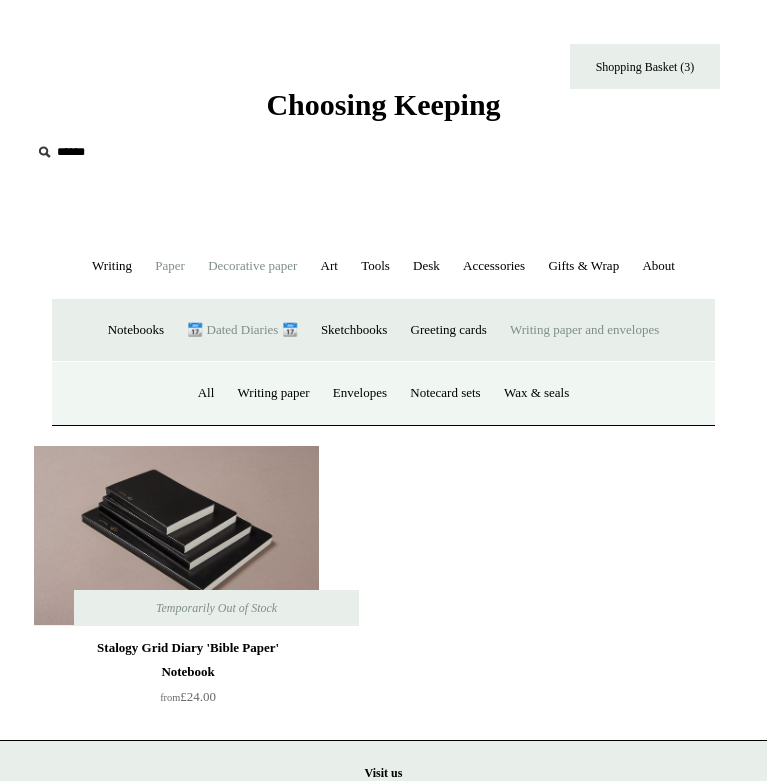 click on "Decorative paper +" at bounding box center [252, 266] 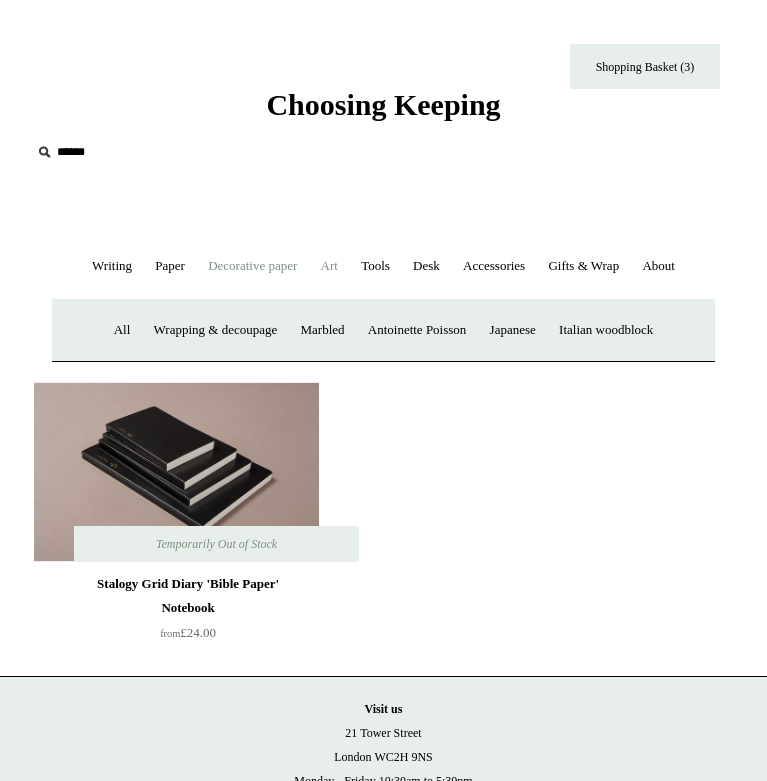 click on "Art +" at bounding box center [329, 266] 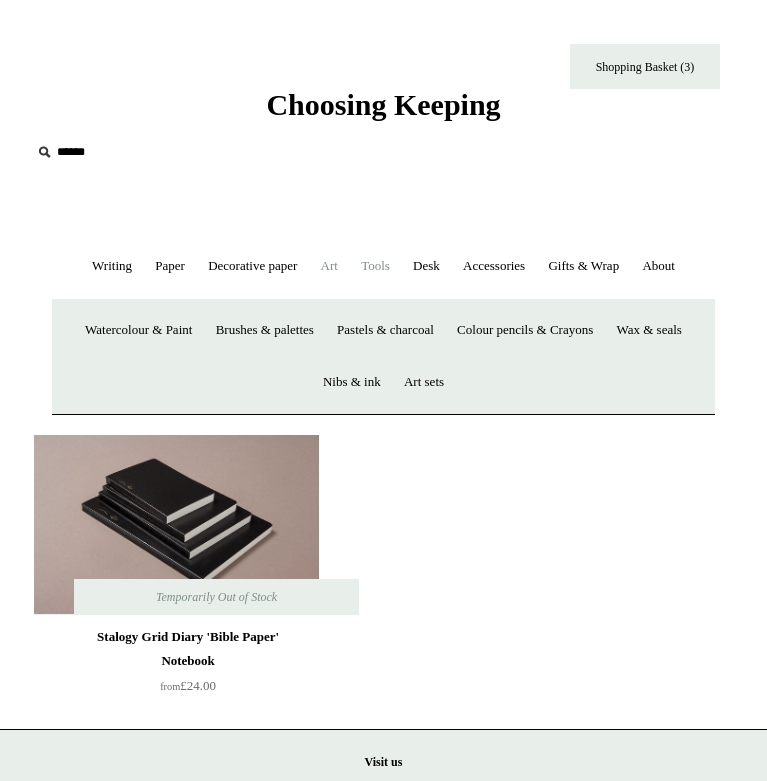 click on "Tools +" at bounding box center (375, 266) 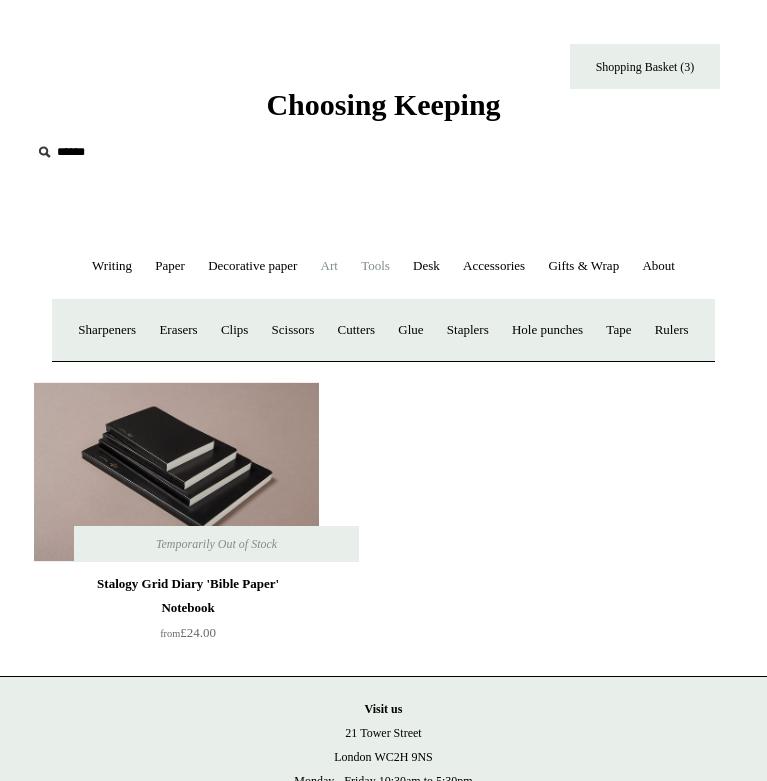 click on "Art +" at bounding box center [329, 266] 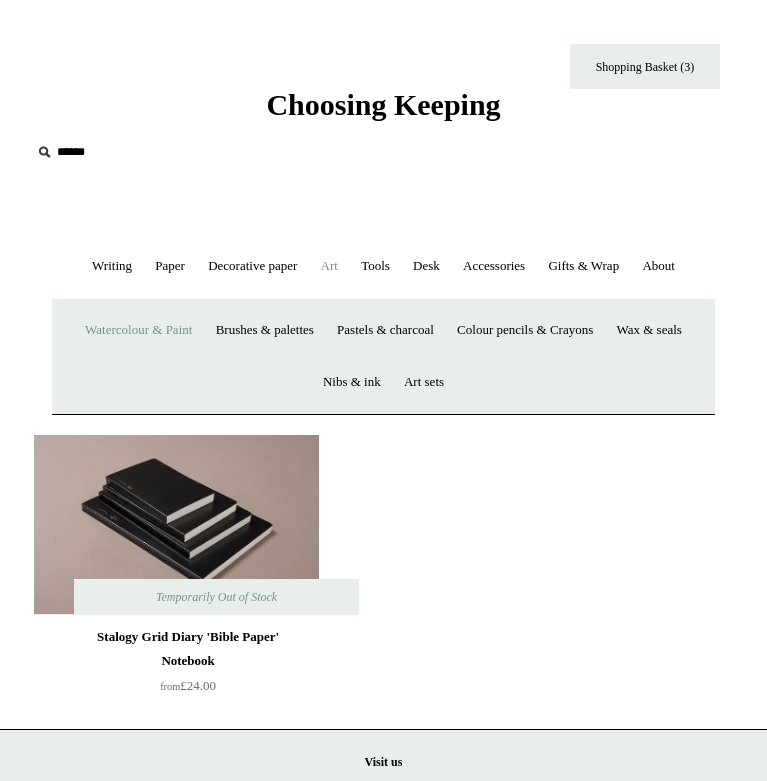 click on "Watercolour & Paint" at bounding box center (138, 330) 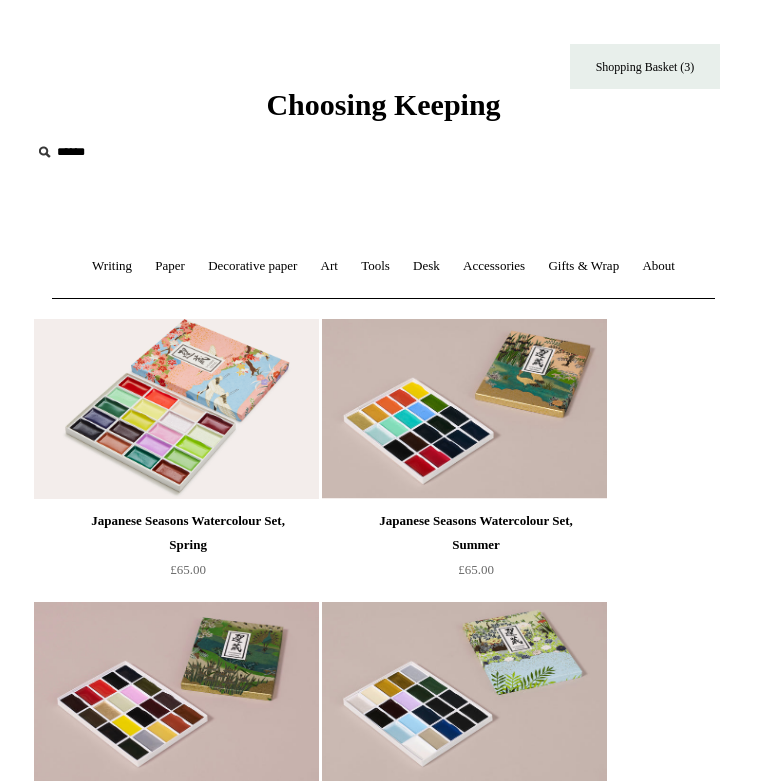 scroll, scrollTop: 0, scrollLeft: 0, axis: both 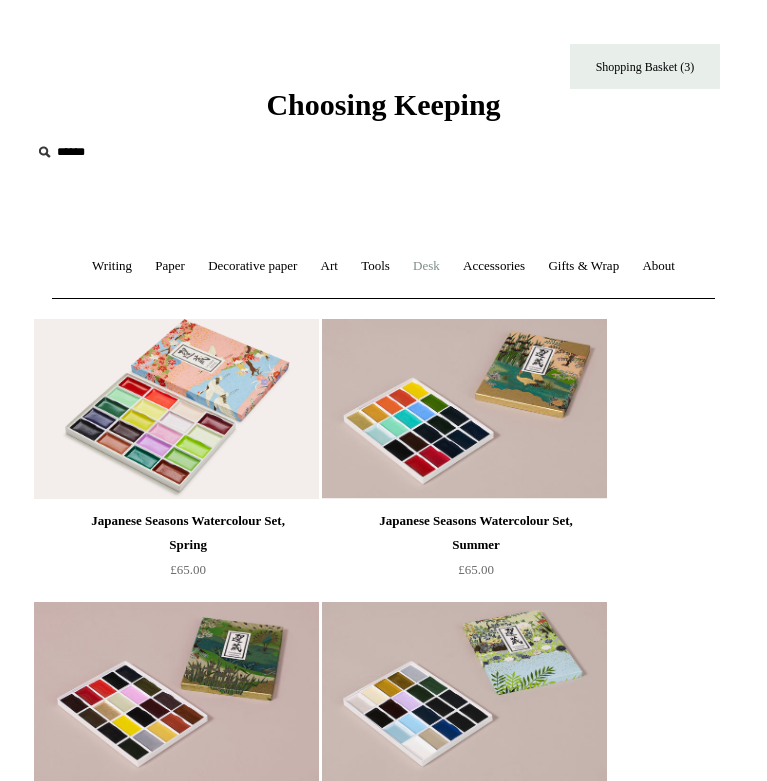 click on "Desk +" at bounding box center (426, 266) 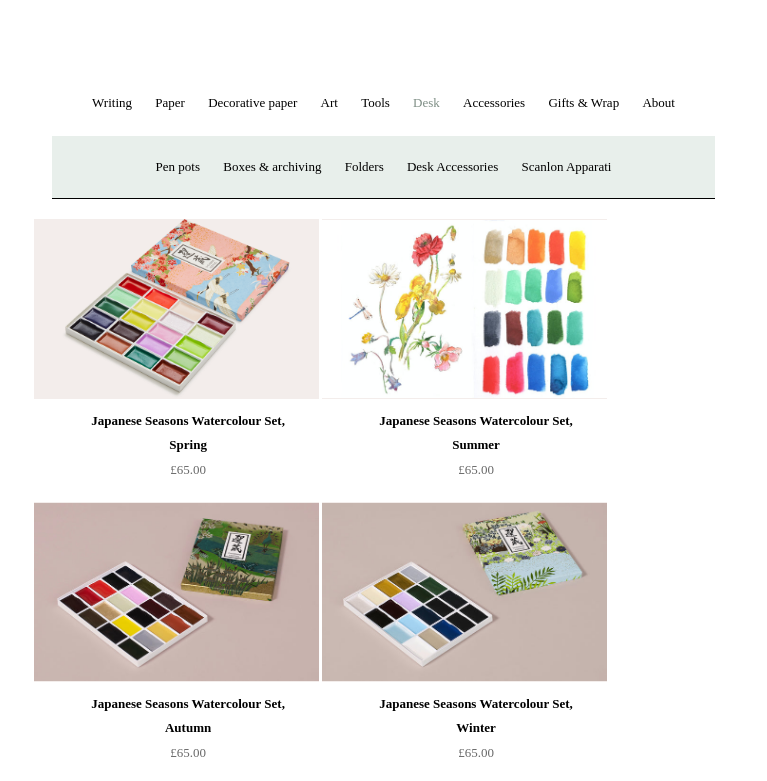 scroll, scrollTop: 150, scrollLeft: 0, axis: vertical 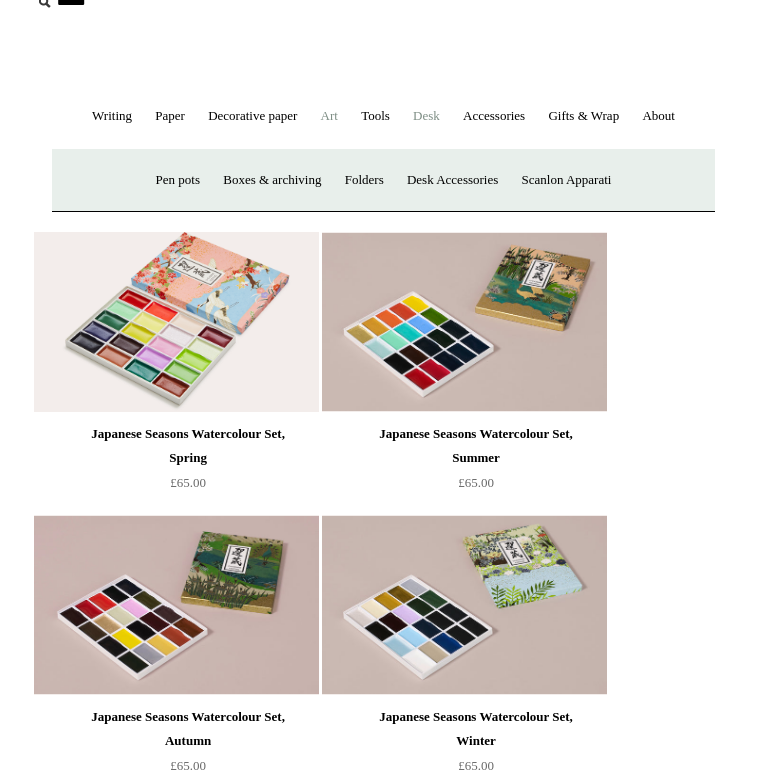 click on "Art +" at bounding box center [329, 116] 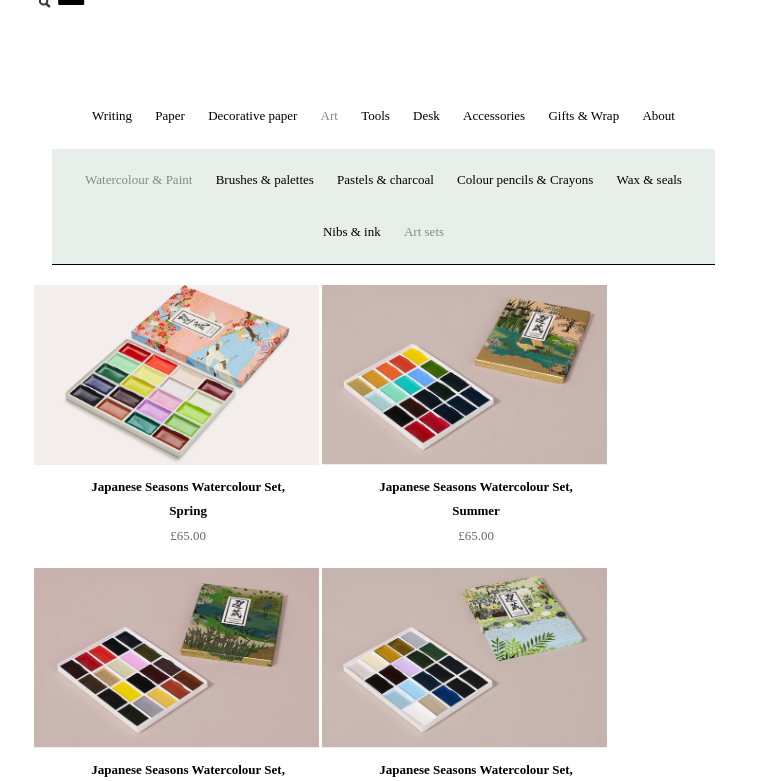 click on "Art sets" at bounding box center (424, 232) 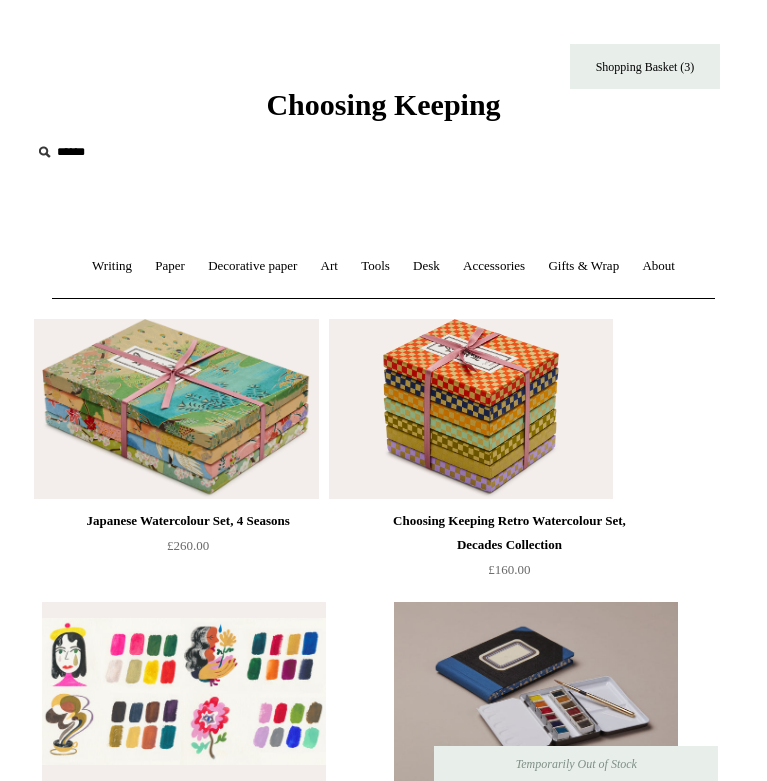 scroll, scrollTop: 0, scrollLeft: 4, axis: horizontal 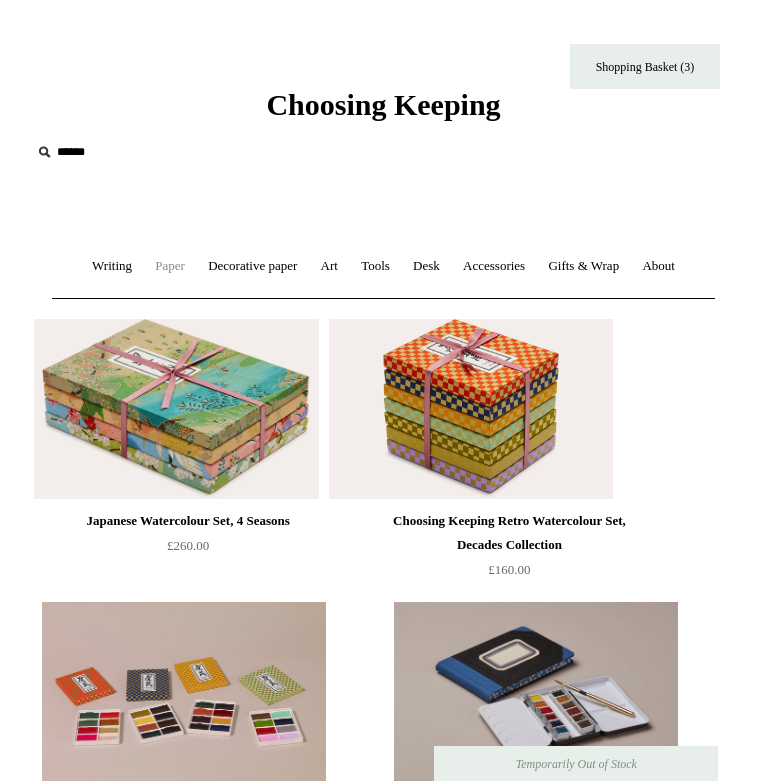 click on "Paper +" at bounding box center [170, 266] 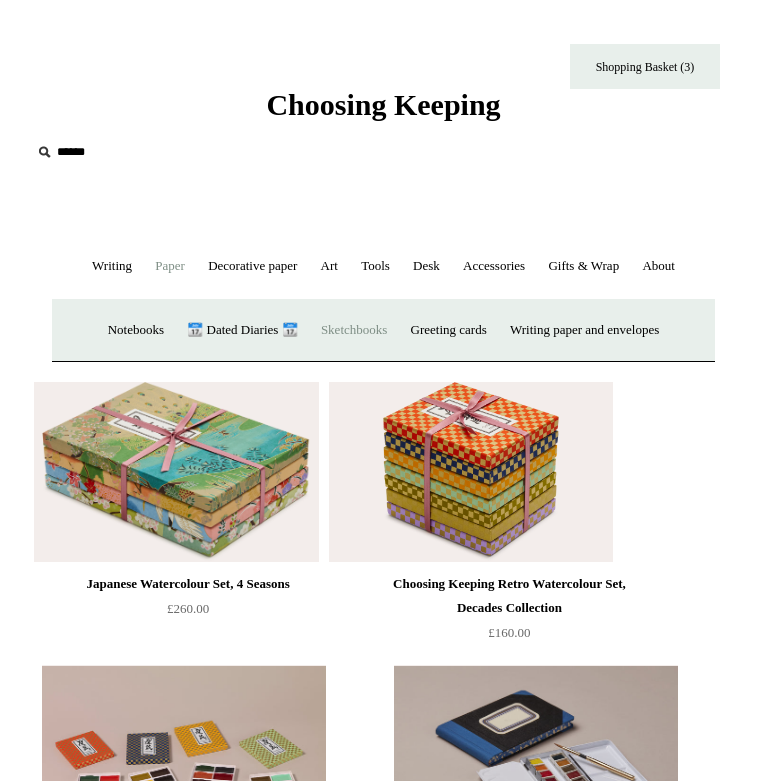 click on "Sketchbooks +" at bounding box center (354, 330) 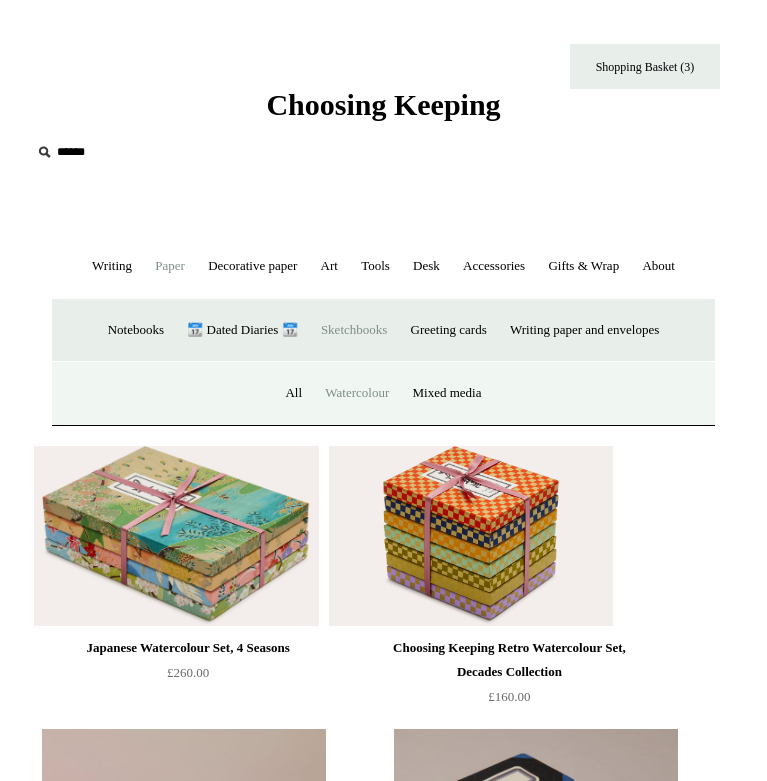 click on "Watercolour" at bounding box center [357, 393] 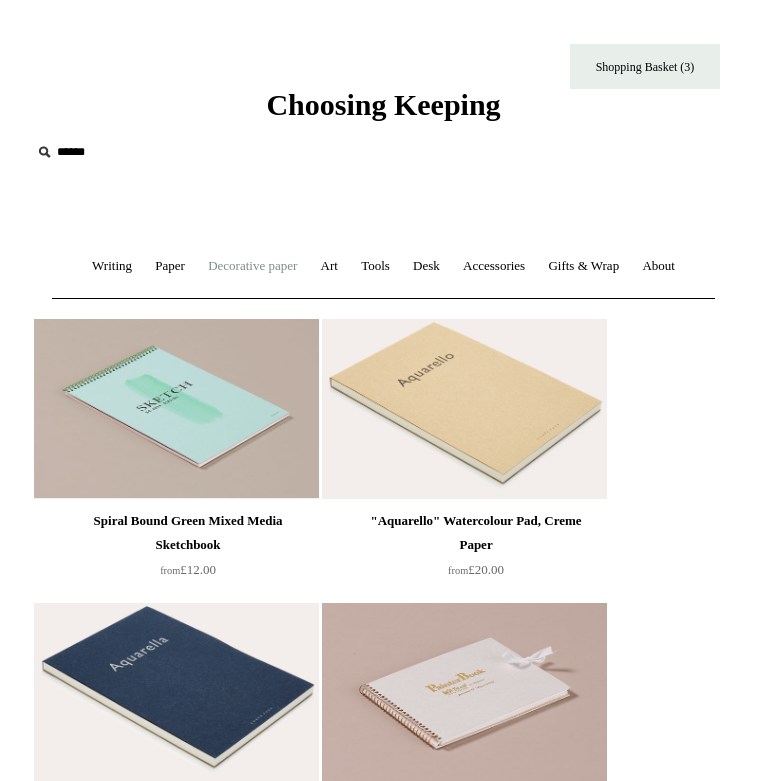 scroll, scrollTop: 0, scrollLeft: 0, axis: both 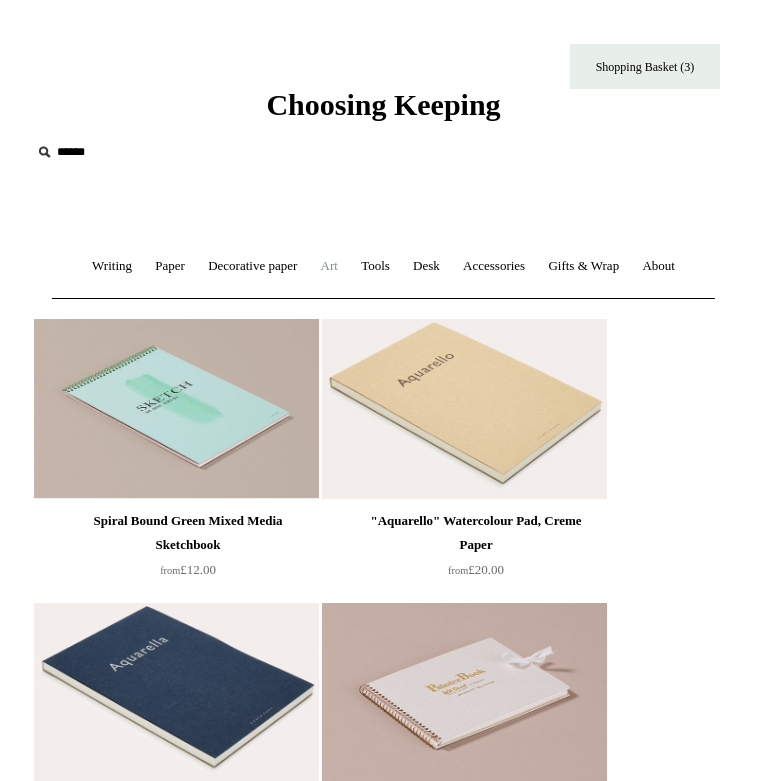 click on "Art +" at bounding box center (329, 266) 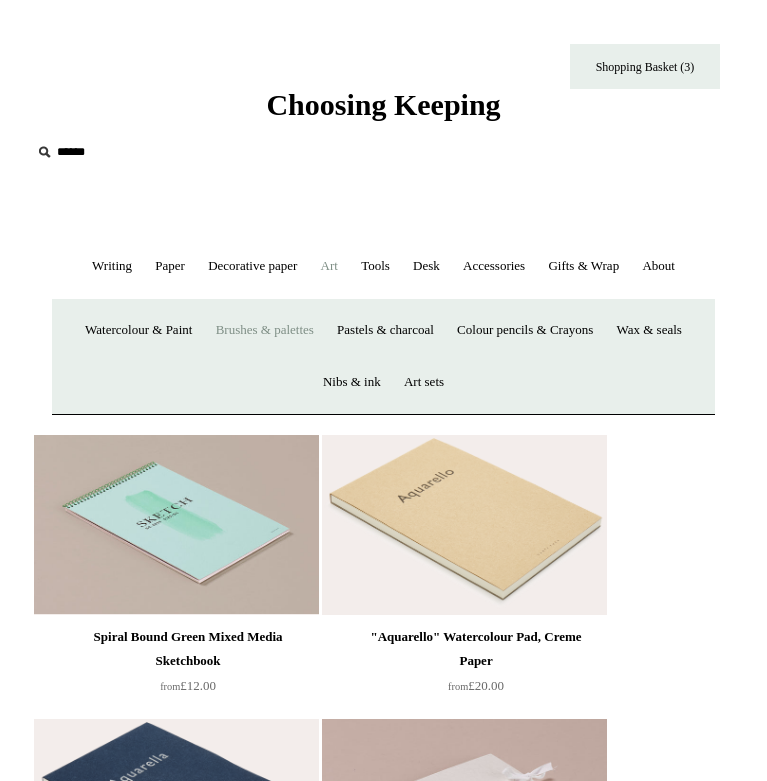 click on "Brushes & palettes" at bounding box center (265, 330) 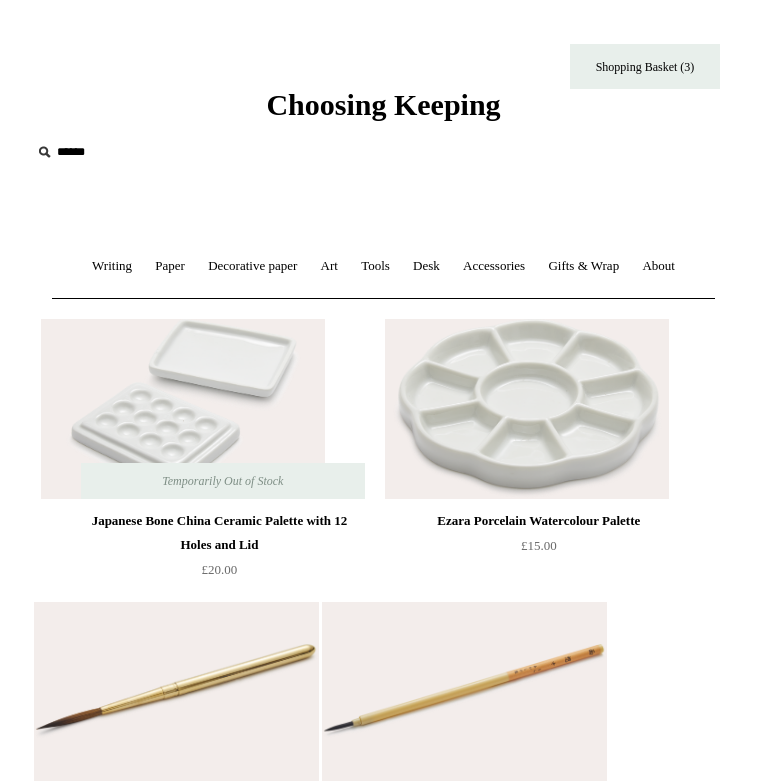 scroll, scrollTop: 0, scrollLeft: 0, axis: both 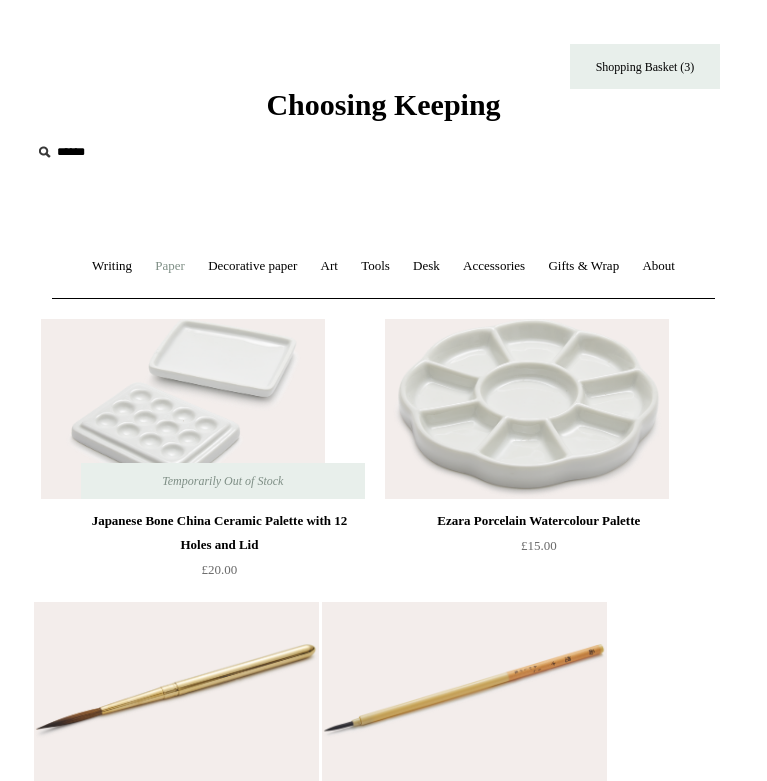 click on "Paper +" at bounding box center (170, 266) 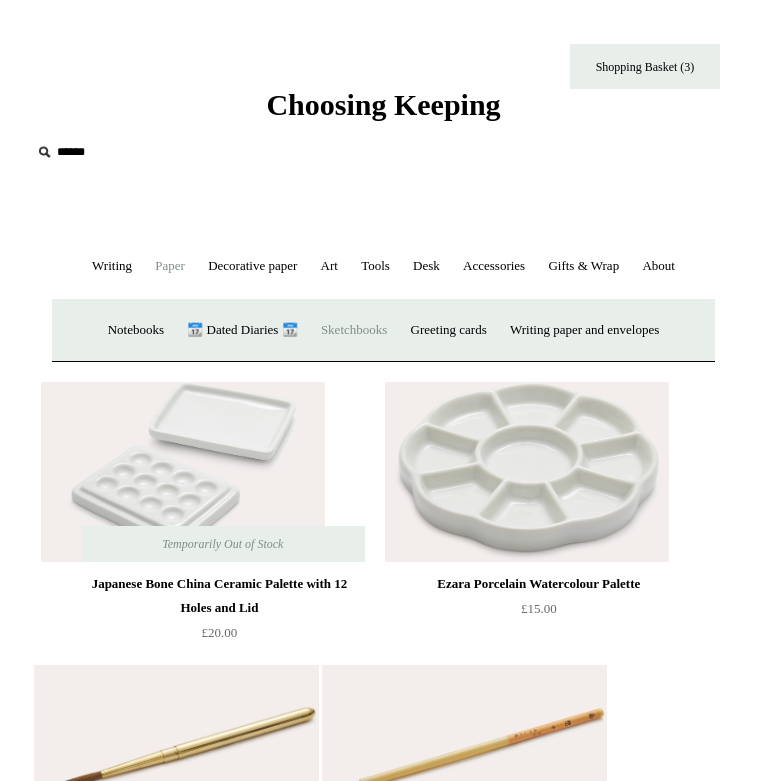 click on "Sketchbooks +" at bounding box center (354, 330) 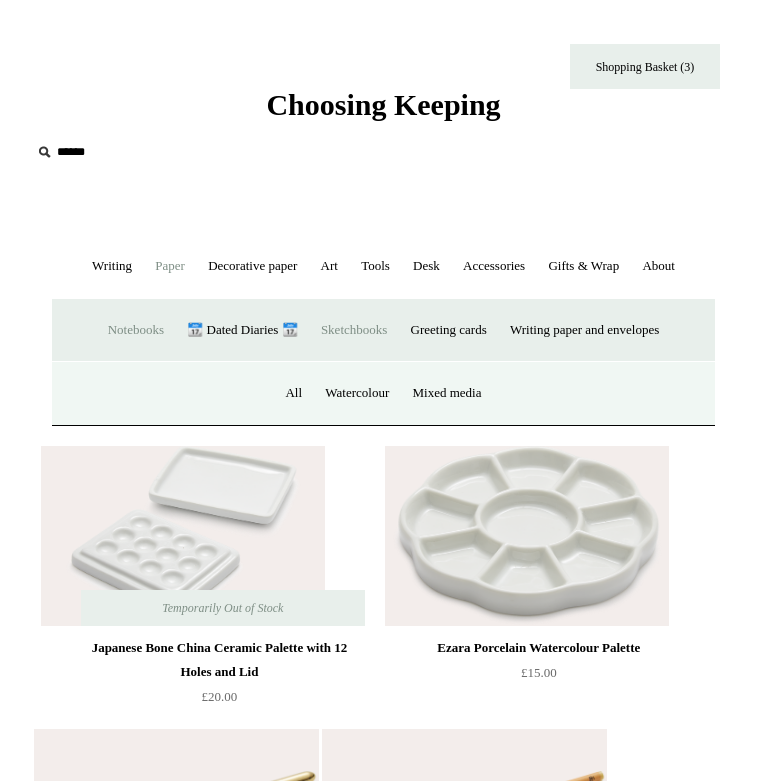 click on "Notebooks +" at bounding box center [136, 330] 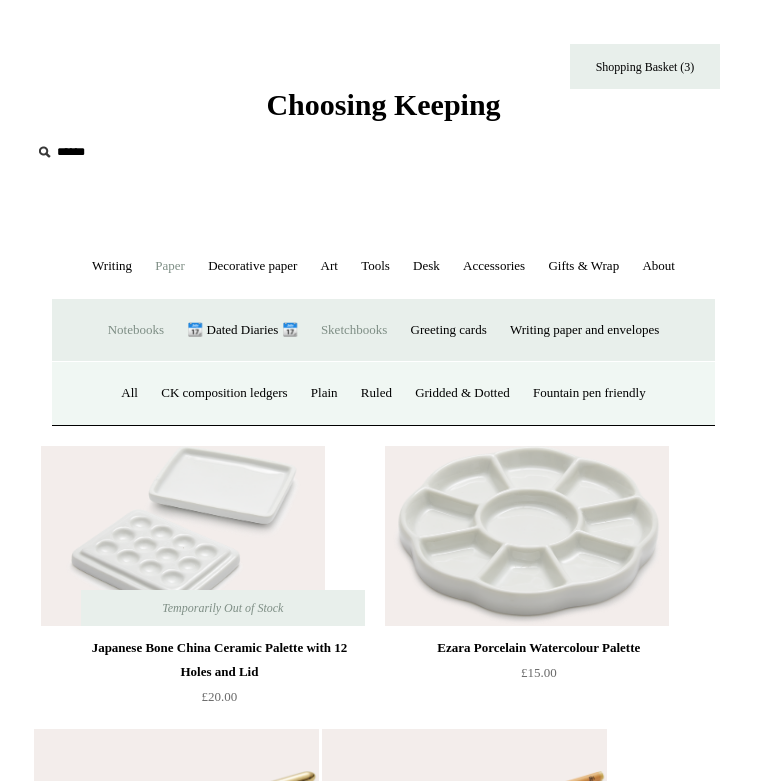 click on "Sketchbooks +" at bounding box center [354, 330] 